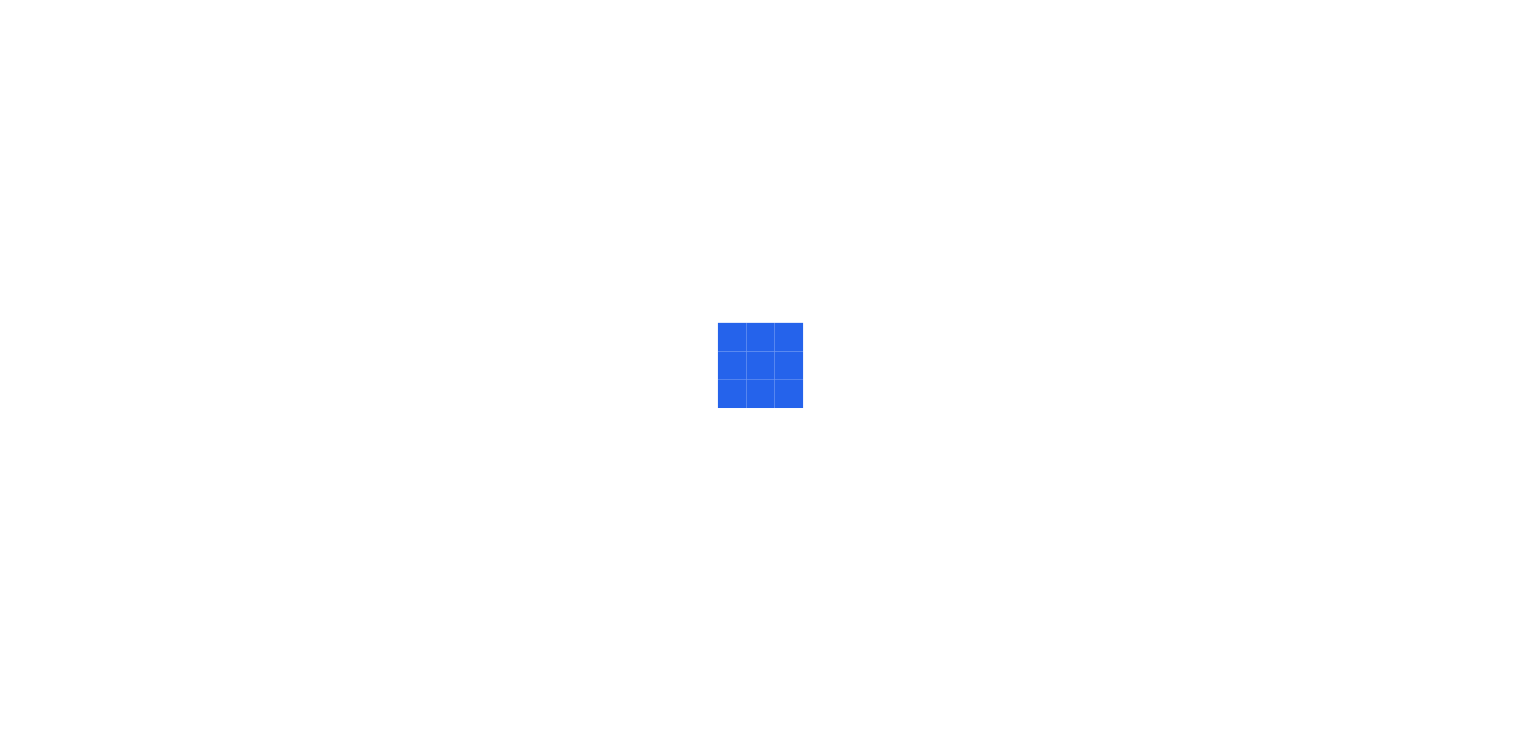 scroll, scrollTop: 0, scrollLeft: 0, axis: both 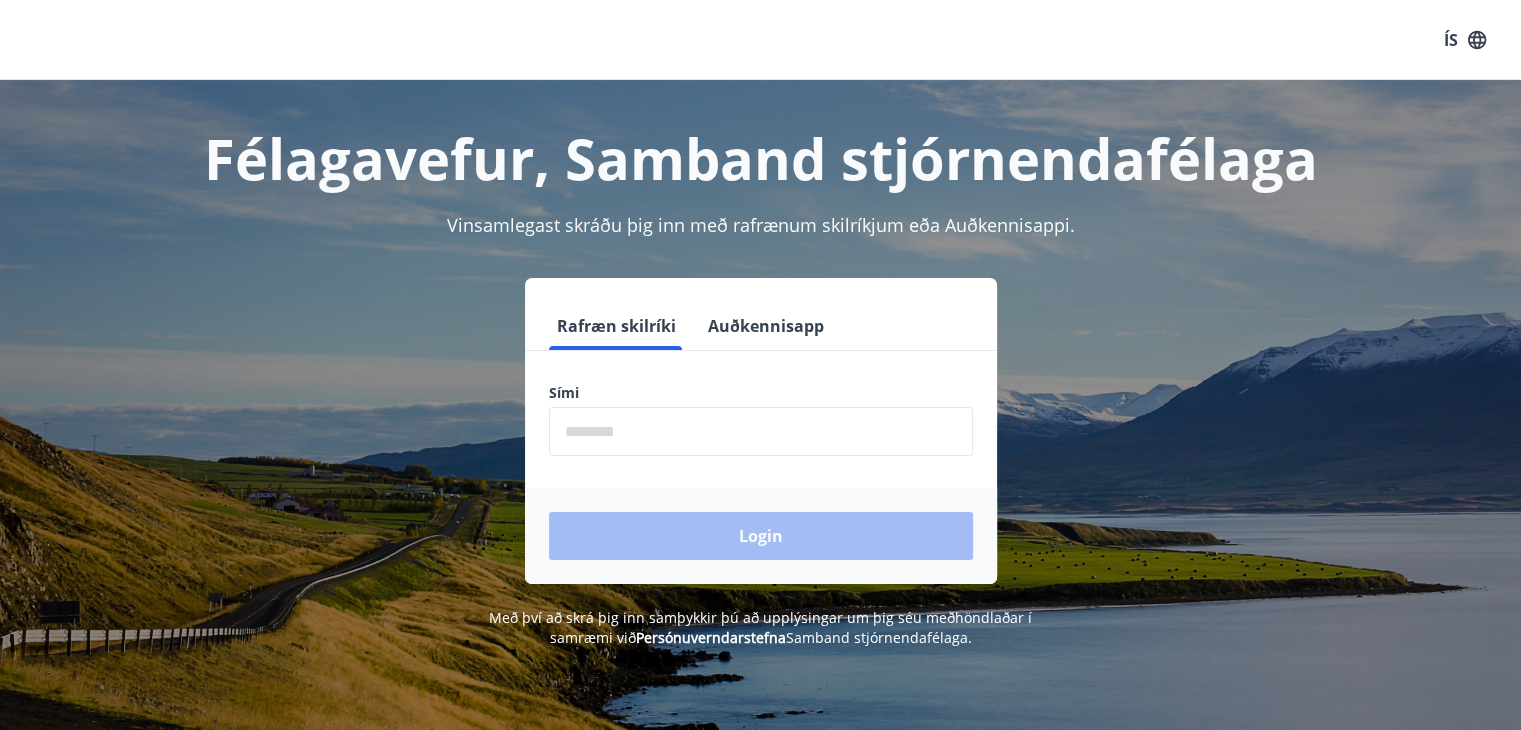 click at bounding box center [761, 431] 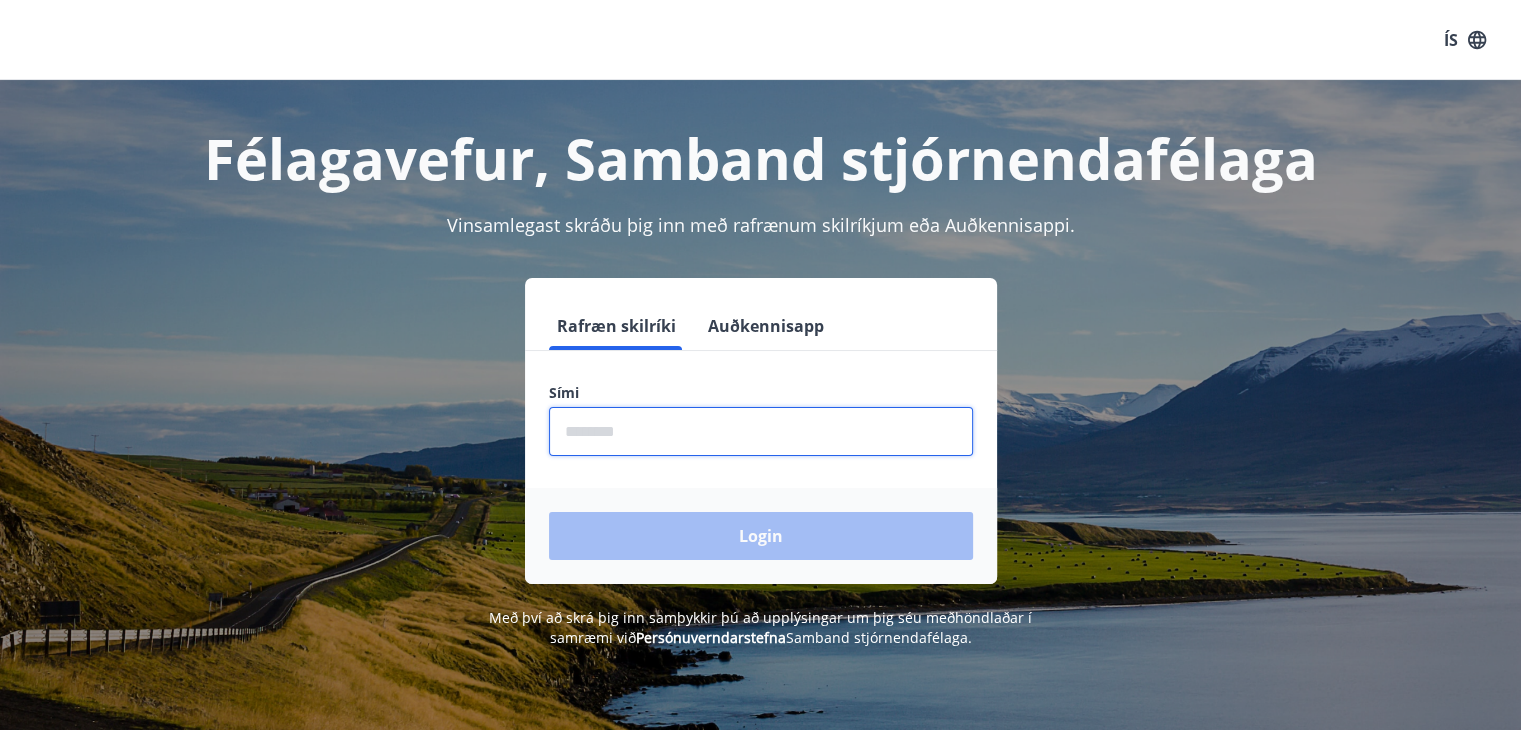 type on "********" 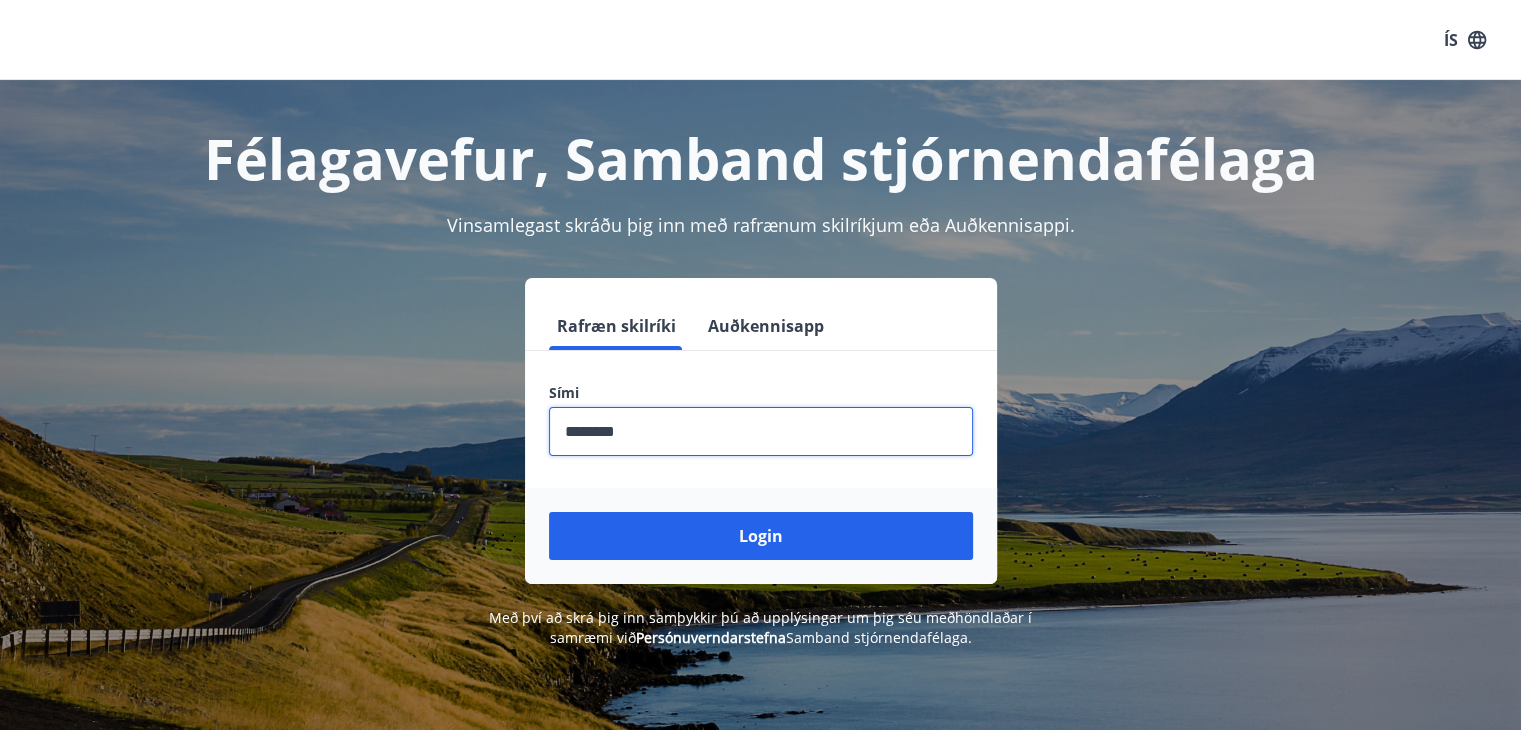 click on "Login" at bounding box center (761, 536) 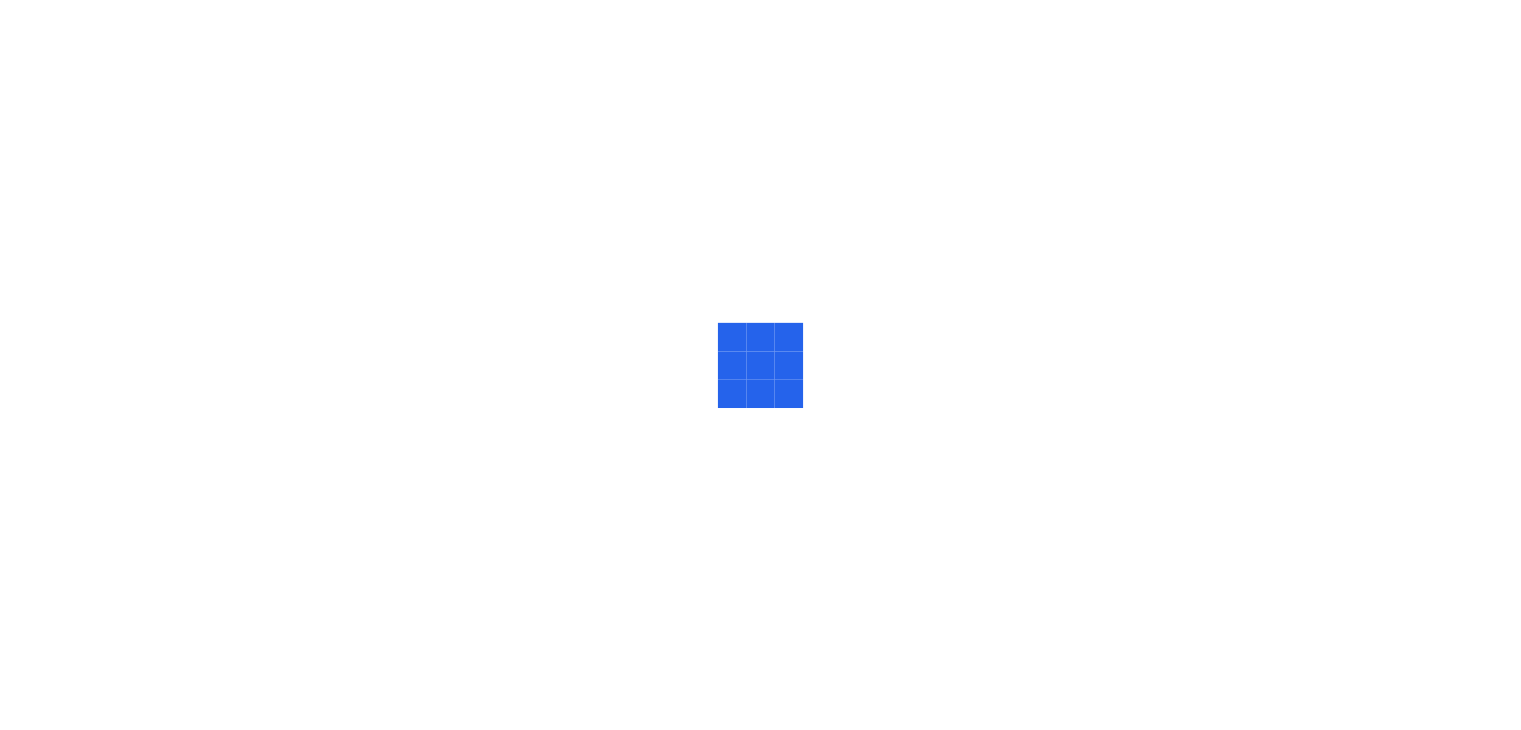scroll, scrollTop: 0, scrollLeft: 0, axis: both 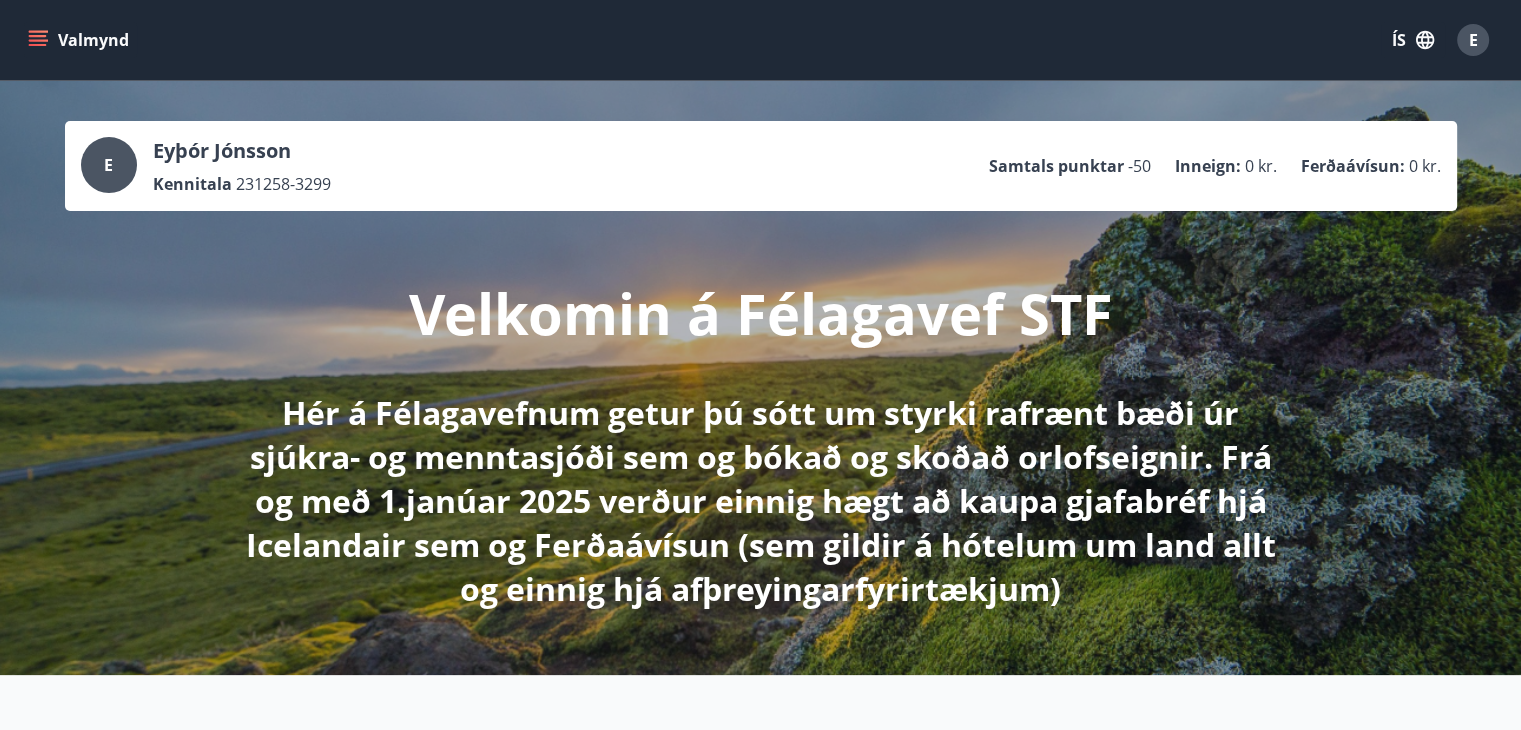 click 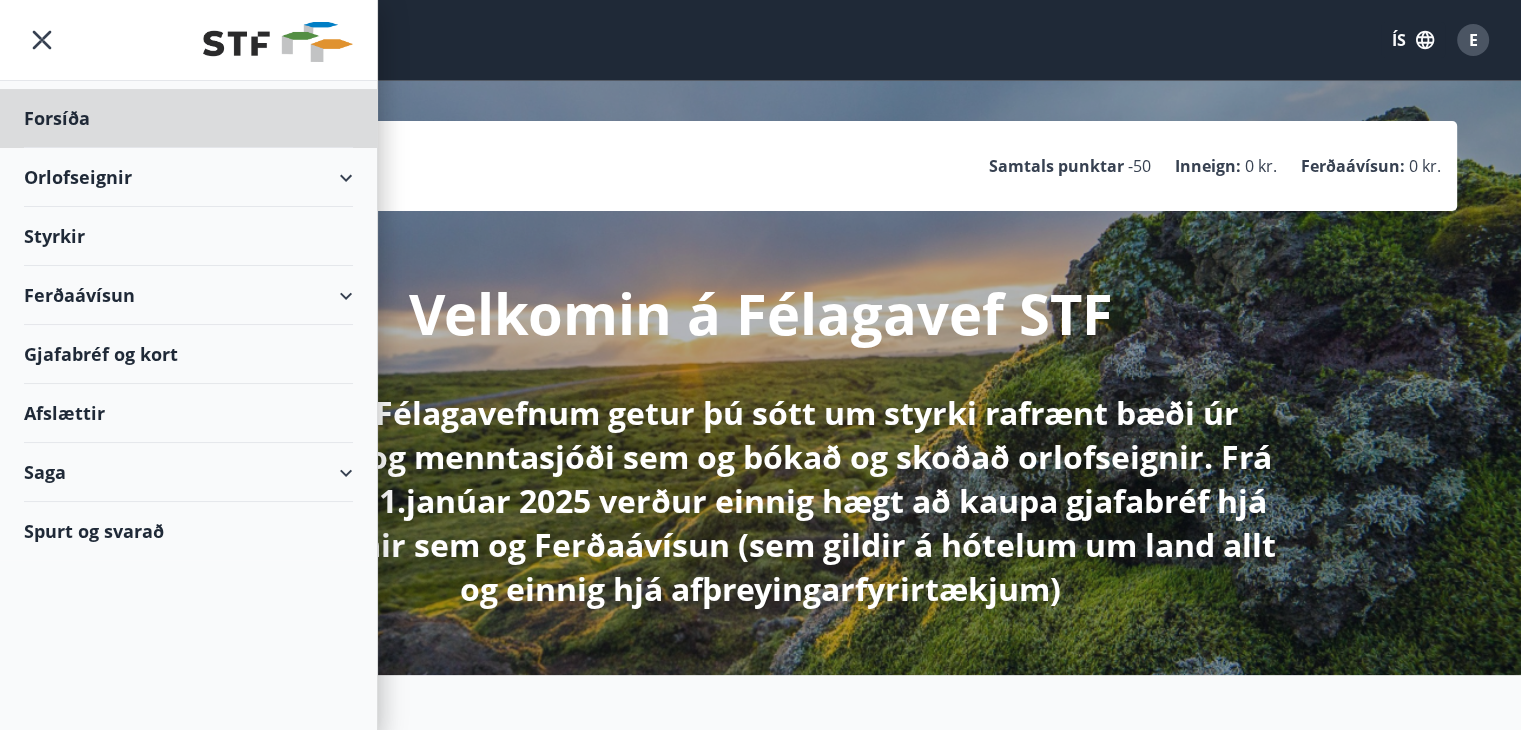 click on "Styrkir" at bounding box center [188, 118] 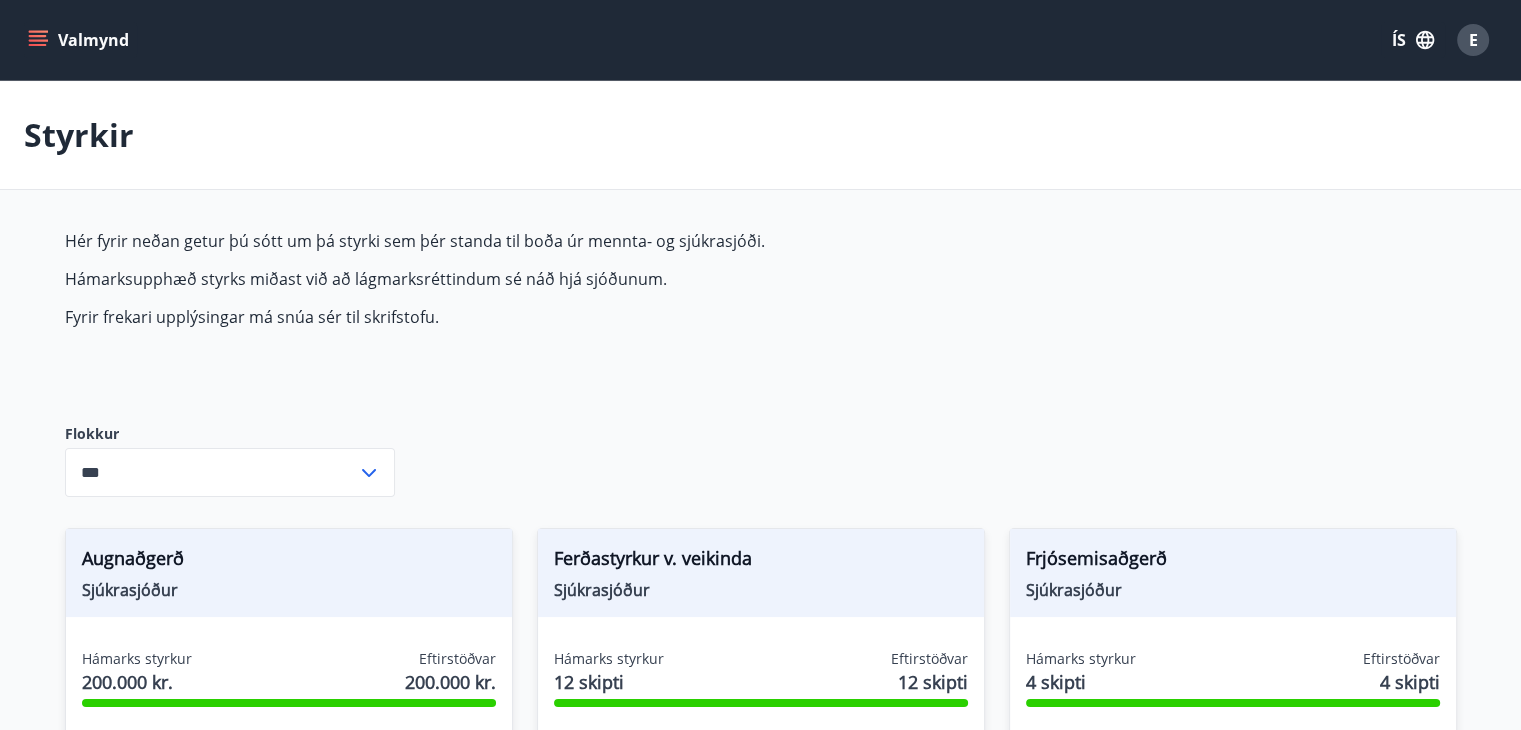 type on "***" 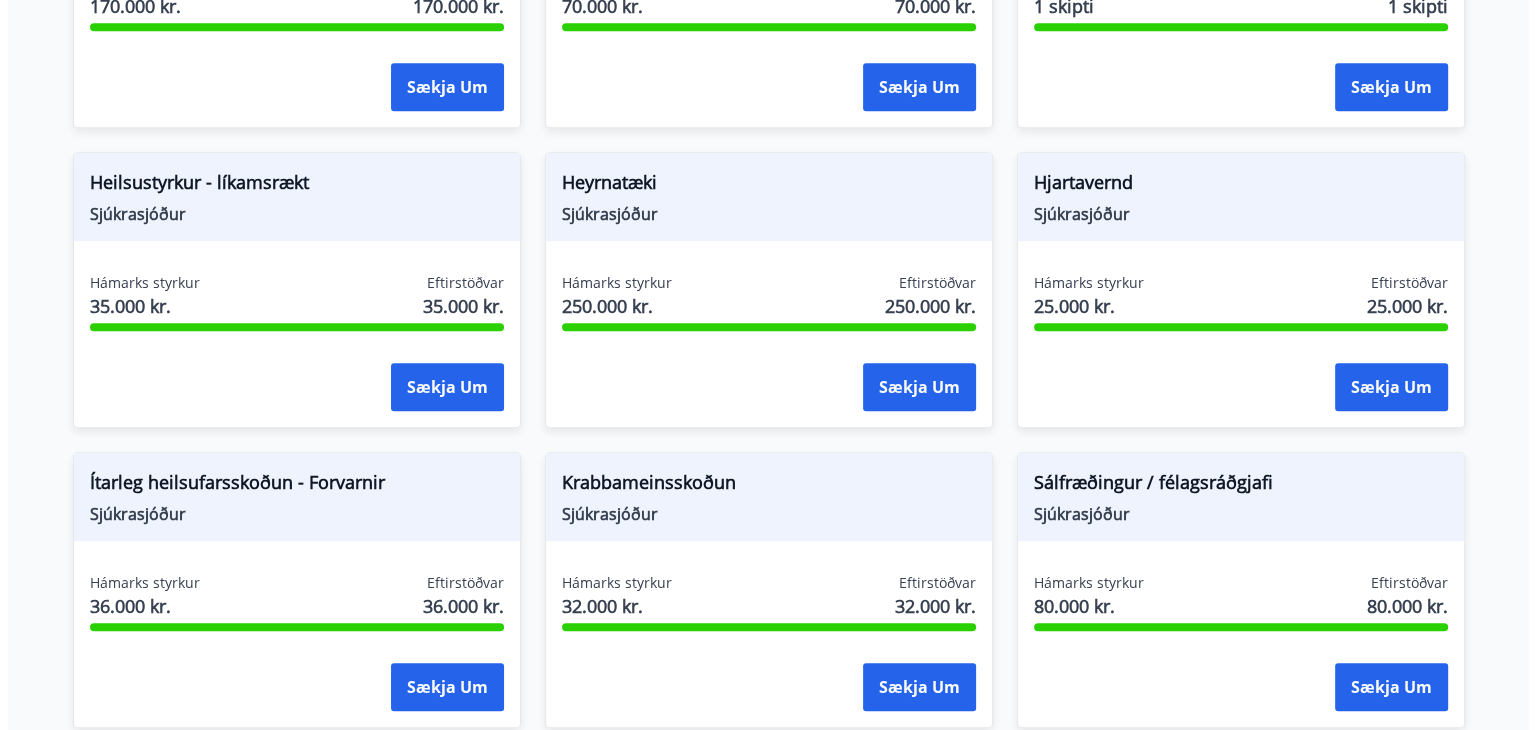 scroll, scrollTop: 1000, scrollLeft: 0, axis: vertical 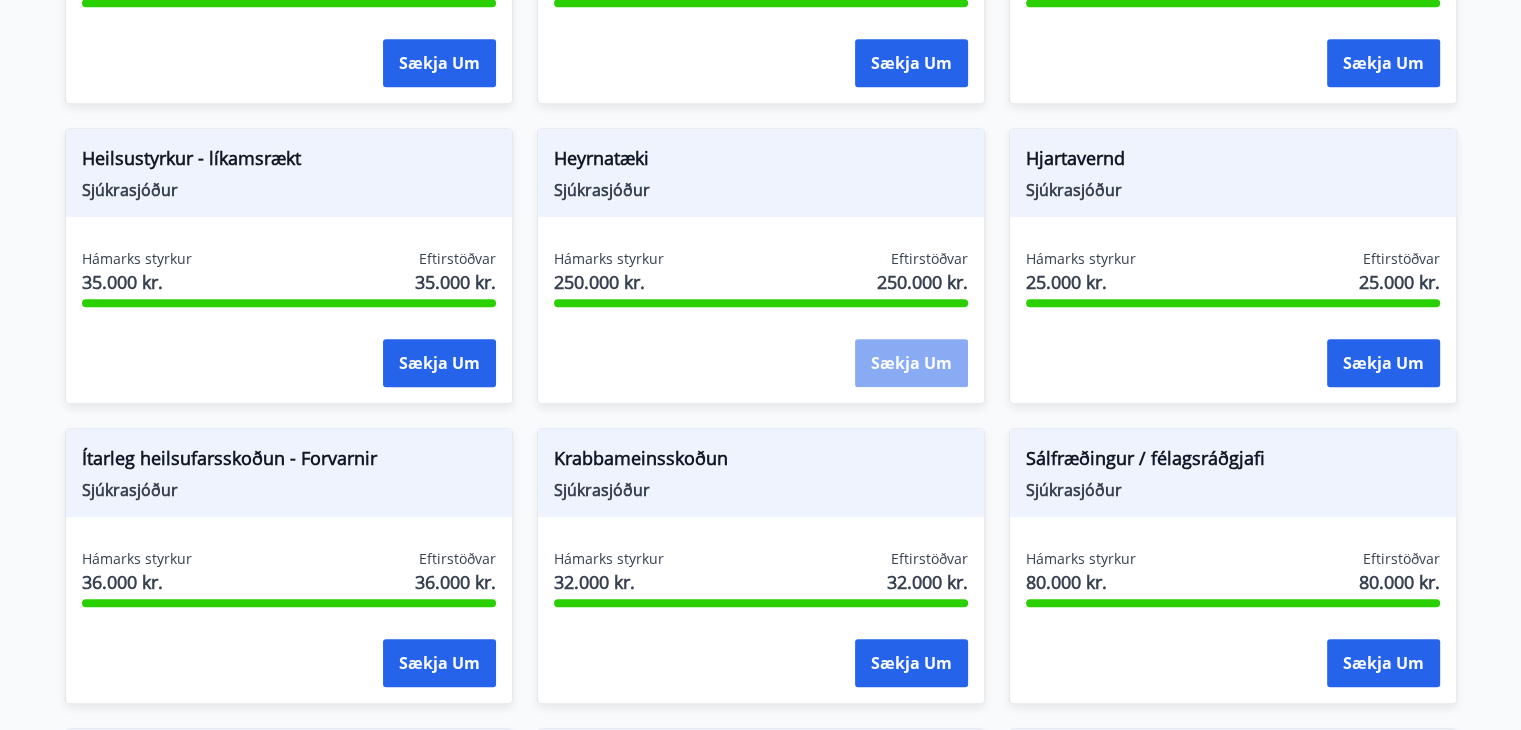 click on "Sækja um" at bounding box center (911, 363) 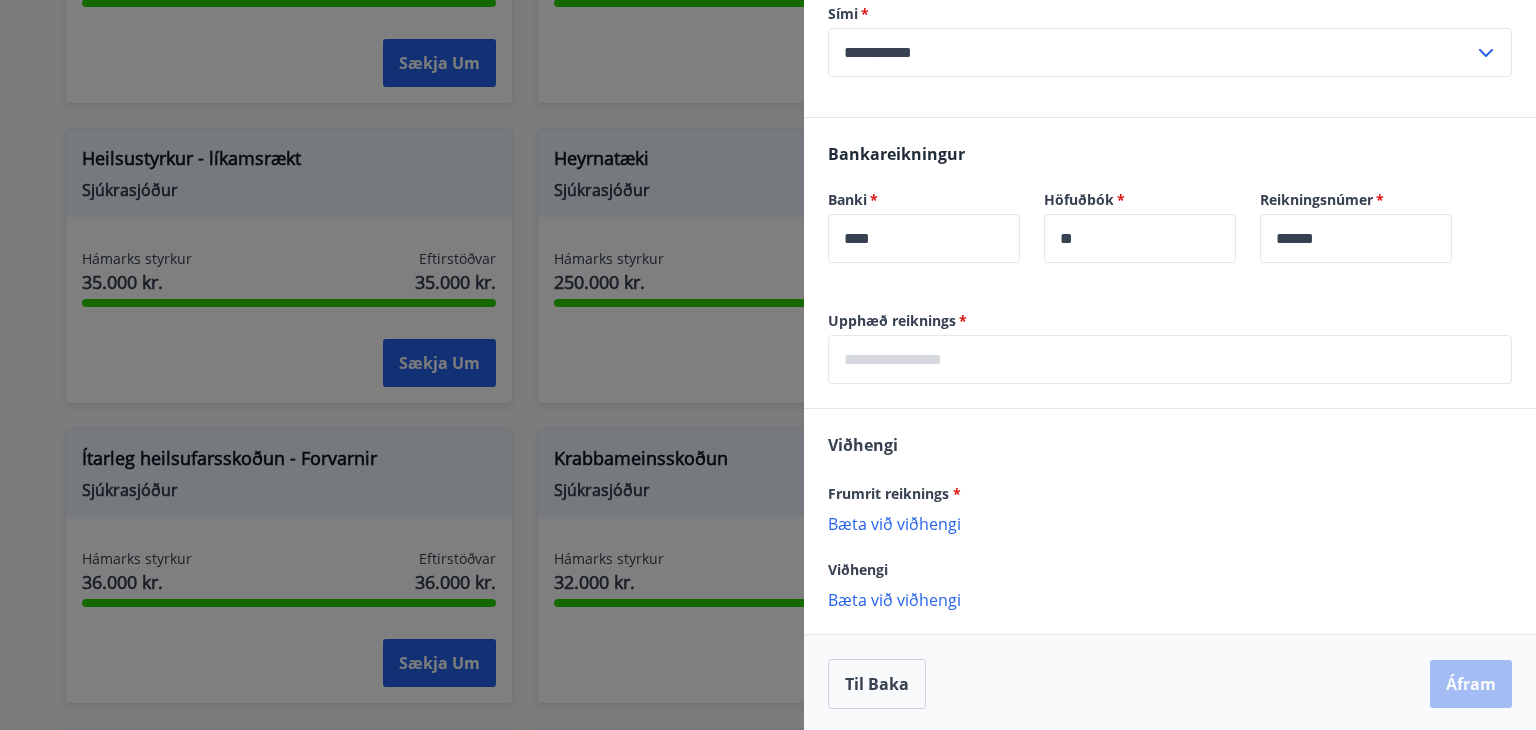 scroll, scrollTop: 459, scrollLeft: 0, axis: vertical 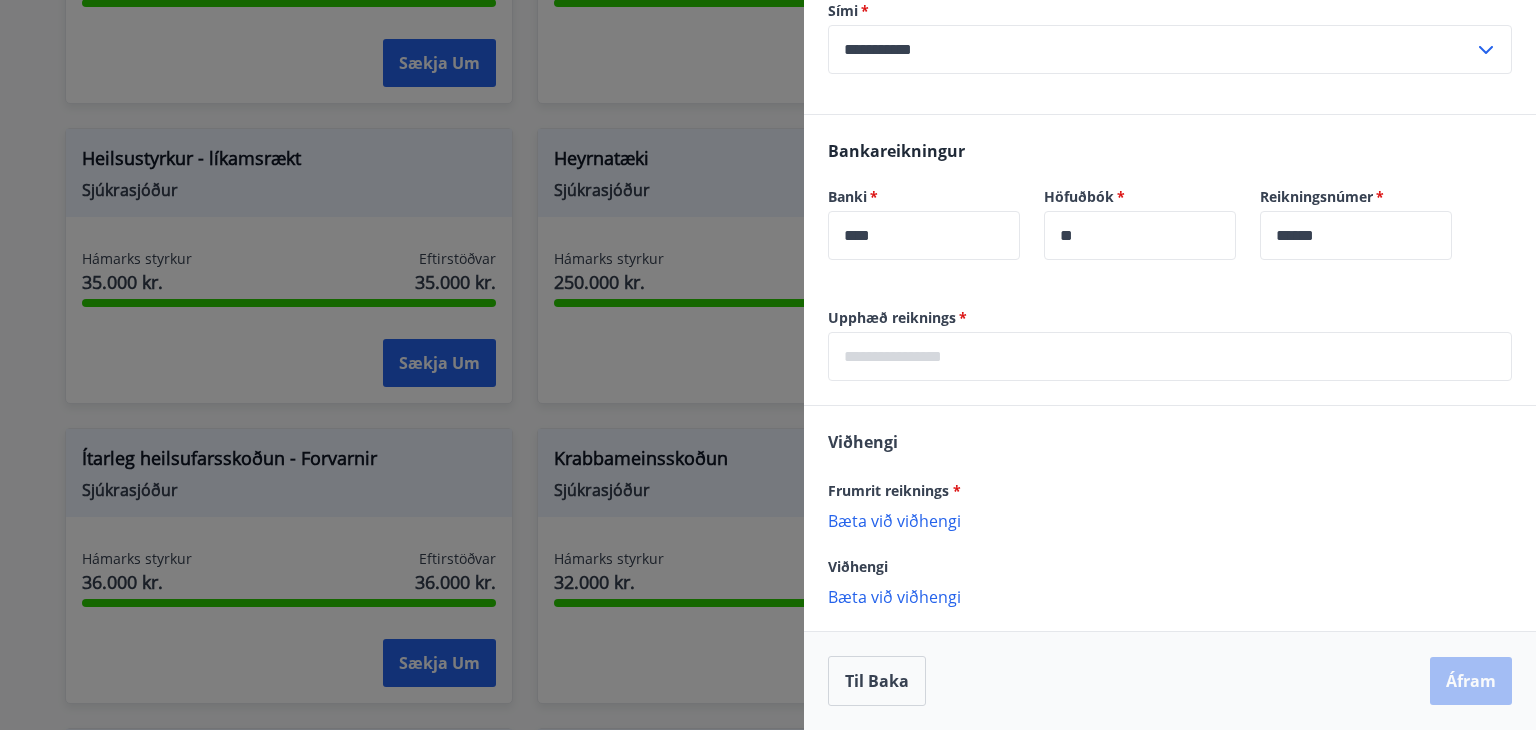 click on "Til baka Áfram" at bounding box center (1170, 681) 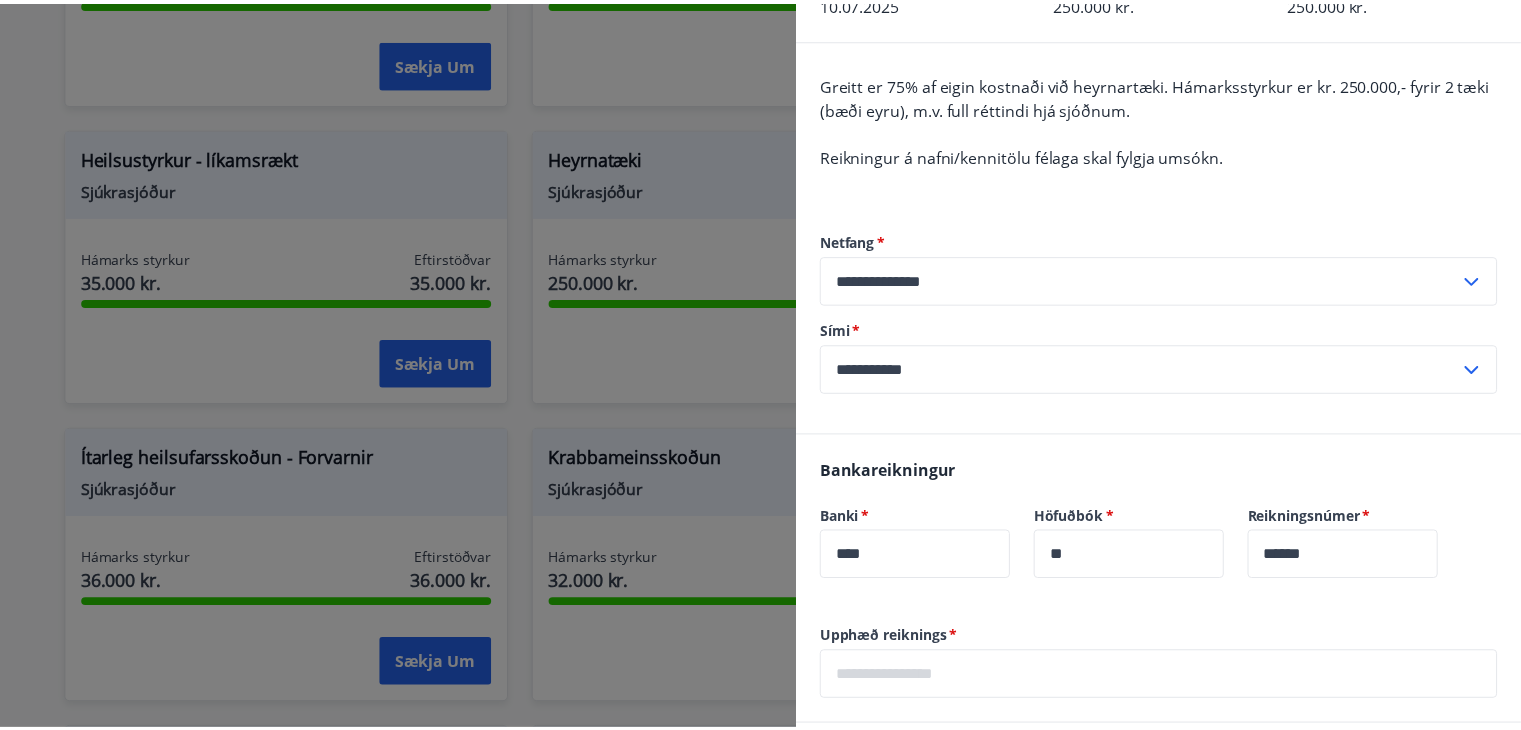 scroll, scrollTop: 0, scrollLeft: 0, axis: both 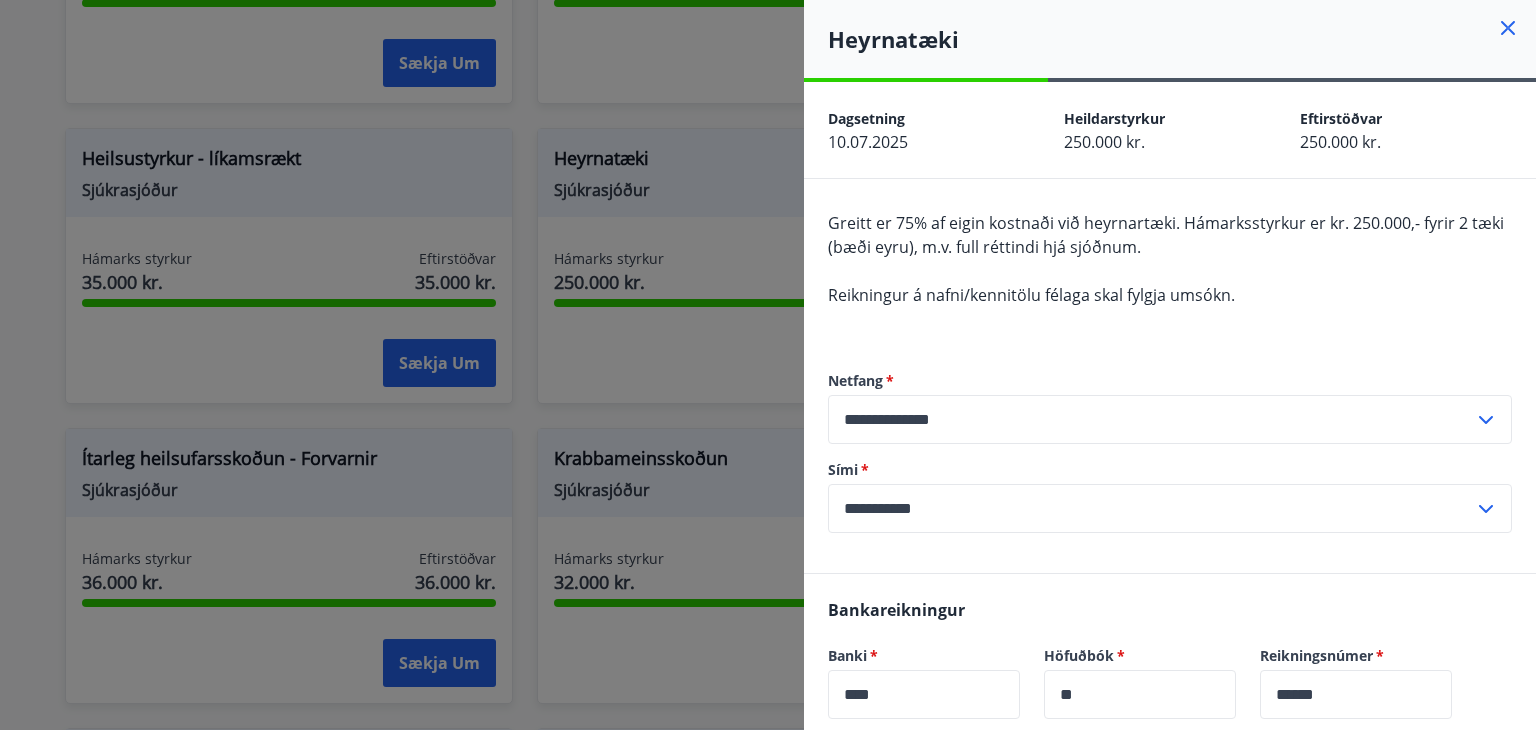 click 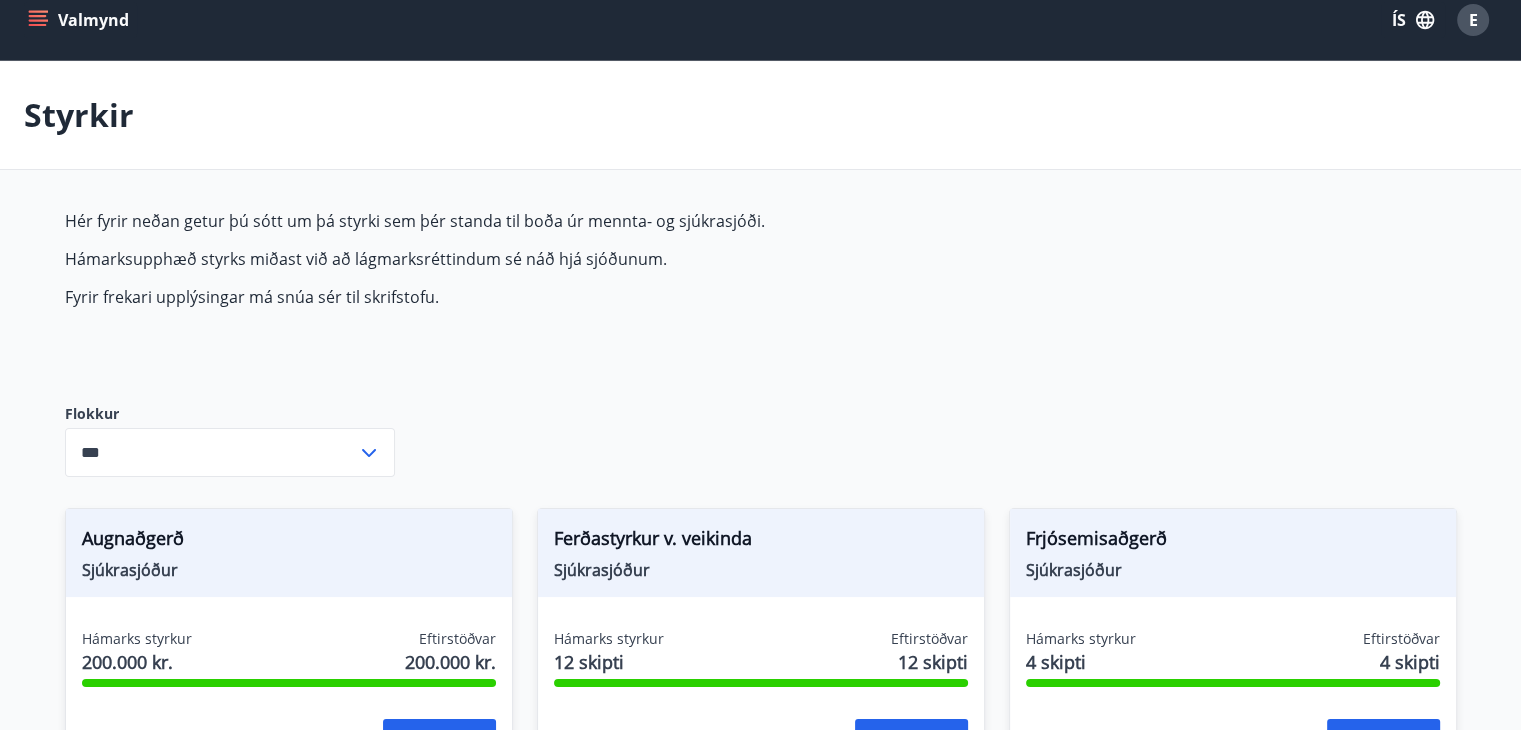 scroll, scrollTop: 0, scrollLeft: 0, axis: both 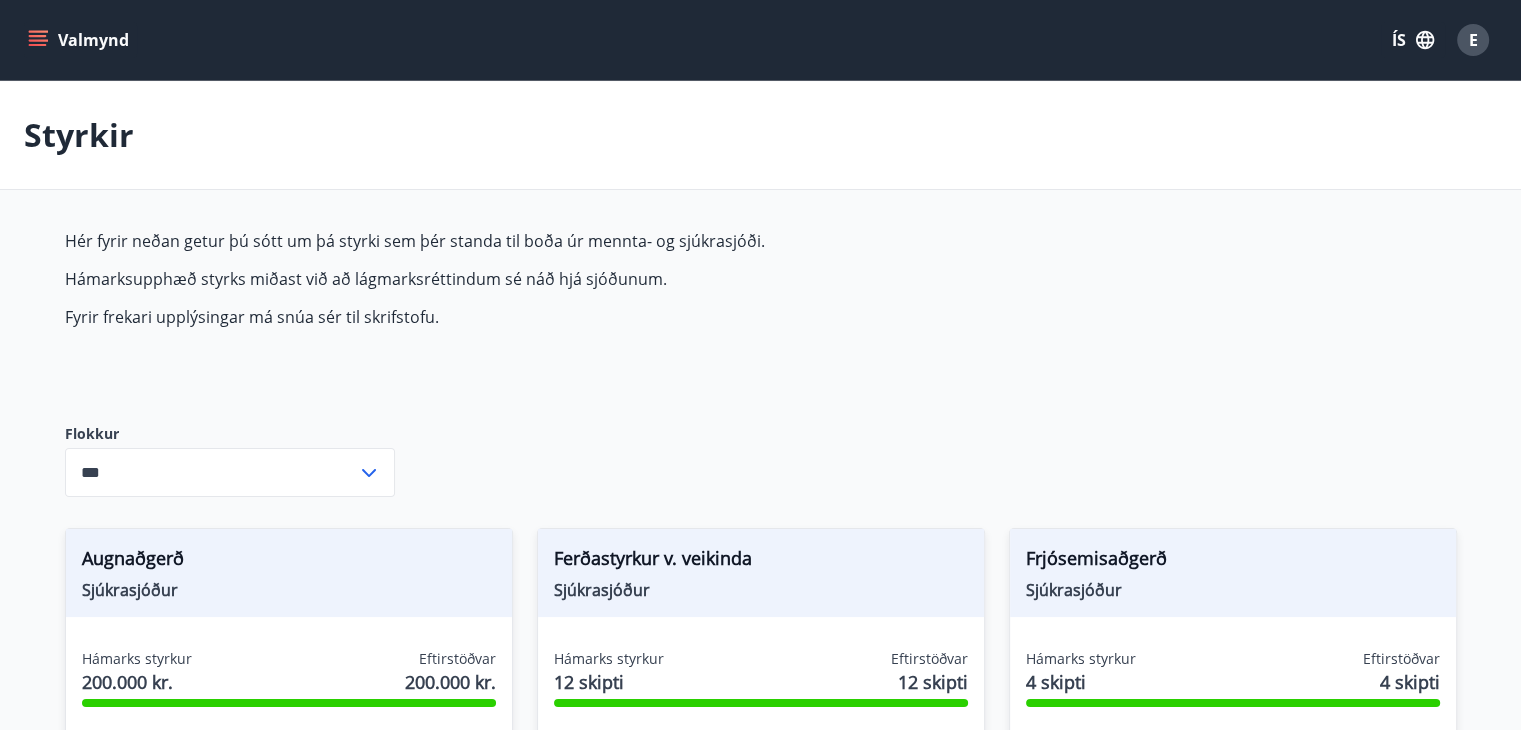 click 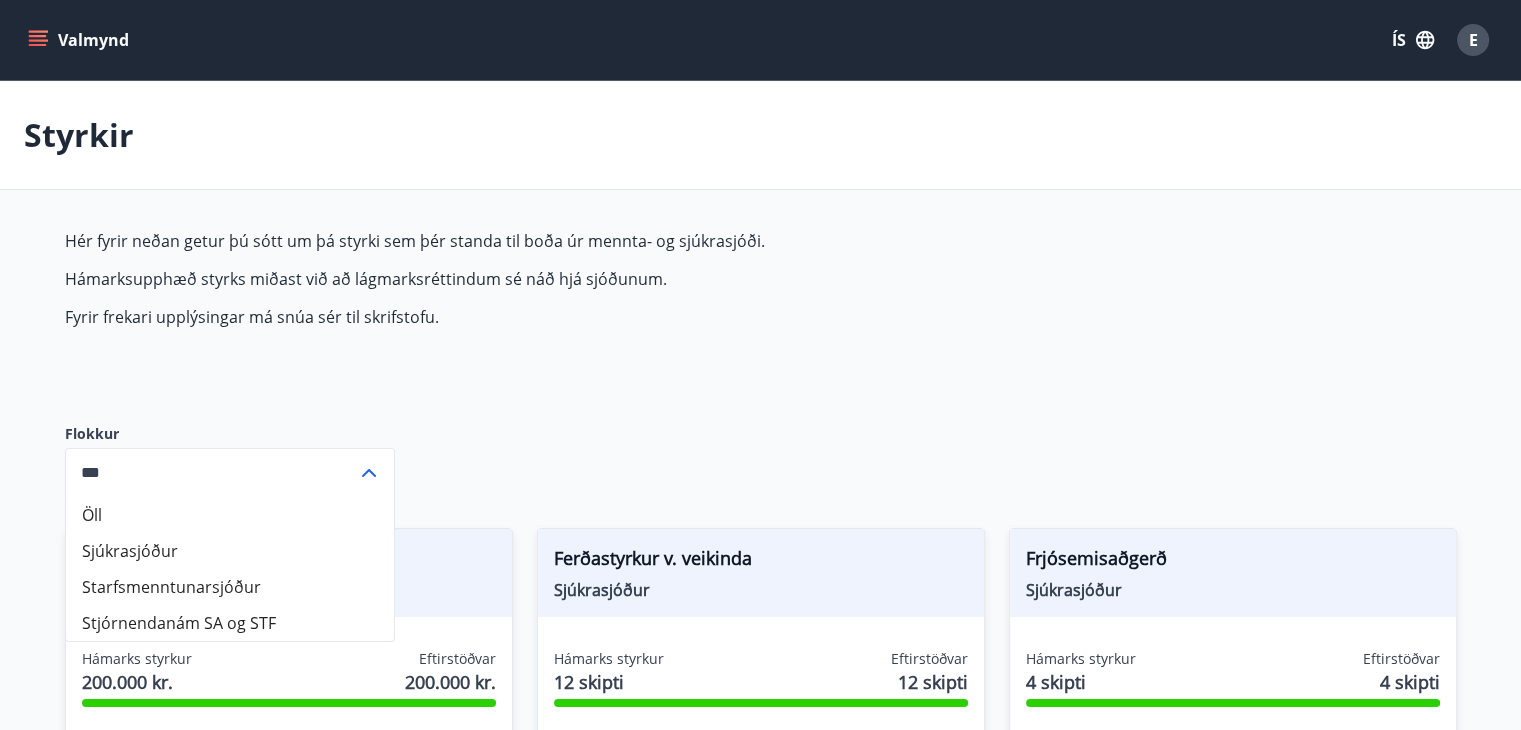 click on "Hér fyrir neðan getur þú sótt um þá styrki sem þér standa til boða úr mennta- og sjúkrasjóði.
Hámarksupphæð styrks miðast við að lágmarksréttindum sé náð hjá sjóðunum.
Fyrir frekari upplýsingar má snúa sér til skrifstofu.
Flokkur Öll Sjúkrasjóður Starfsmenntunarsjóður Stjórnendanám SA og STF *** Augnaðgerð Sjúkrasjóður Hámarks styrkur 200.000 kr. Eftirstöðvar 200.000 kr. Sækja um Ferðastyrkur v. veikinda Sjúkrasjóður Hámarks styrkur 12 skipti Eftirstöðvar 12 skipti Sækja um Frjósemisaðgerð Sjúkrasjóður Hámarks styrkur 4 skipti Eftirstöðvar 4 skipti Sækja um Fæðingarstyrkur Sjúkrasjóður Hámarks styrkur 170.000 kr. Eftirstöðvar 170.000 kr. Sækja um Gleraugnastyrkur Sjúkrasjóður Hámarks styrkur 70.000 kr. Eftirstöðvar 70.000 kr. Sækja um Heilsustofnun Sjúkrasjóður Hámarks styrkur 1 skipti Eftirstöðvar 1 skipti Sækja um Heilsustyrkur - líkamsrækt Sjúkrasjóður Hámarks styrkur 35.000 kr. Eftirstöðvar" at bounding box center (761, 1279) 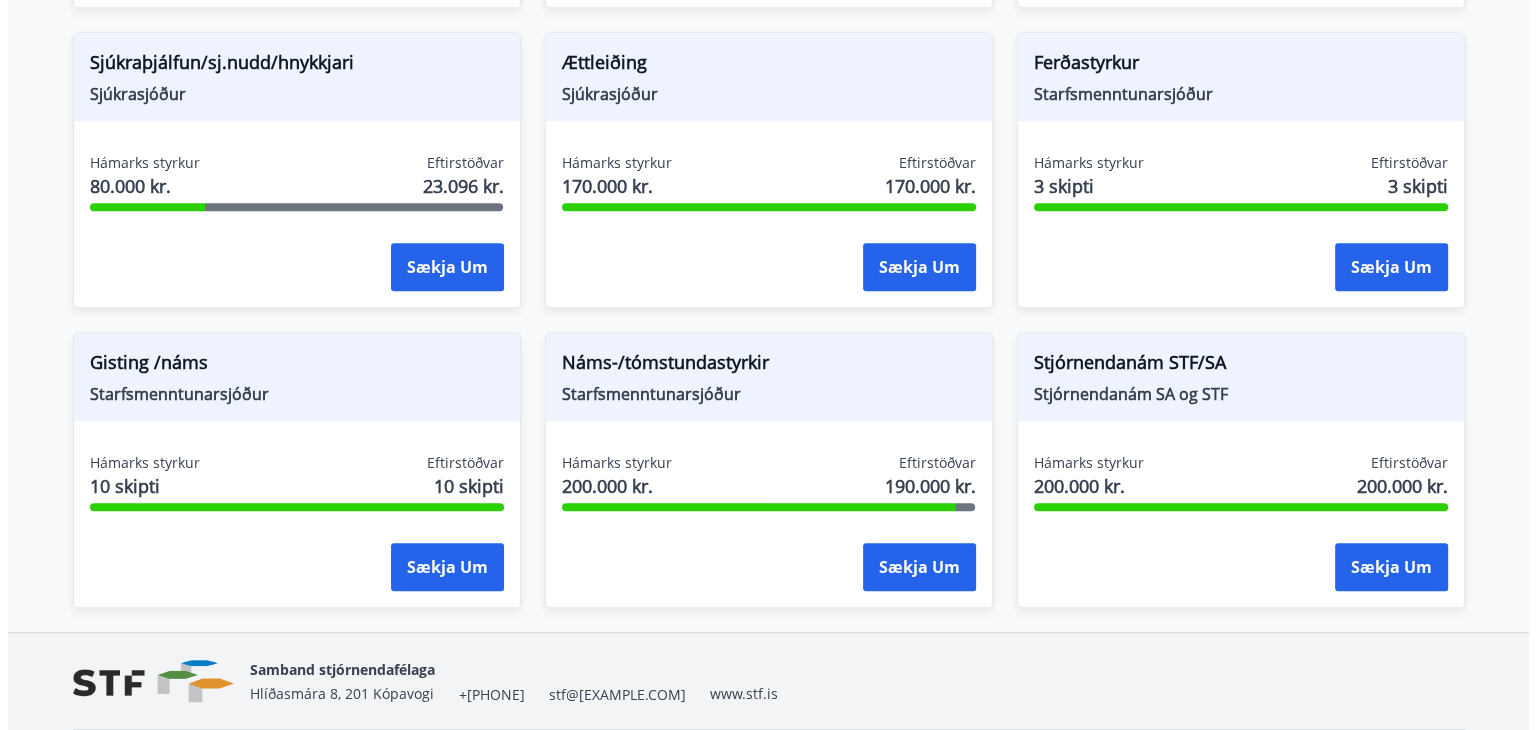 scroll, scrollTop: 1663, scrollLeft: 0, axis: vertical 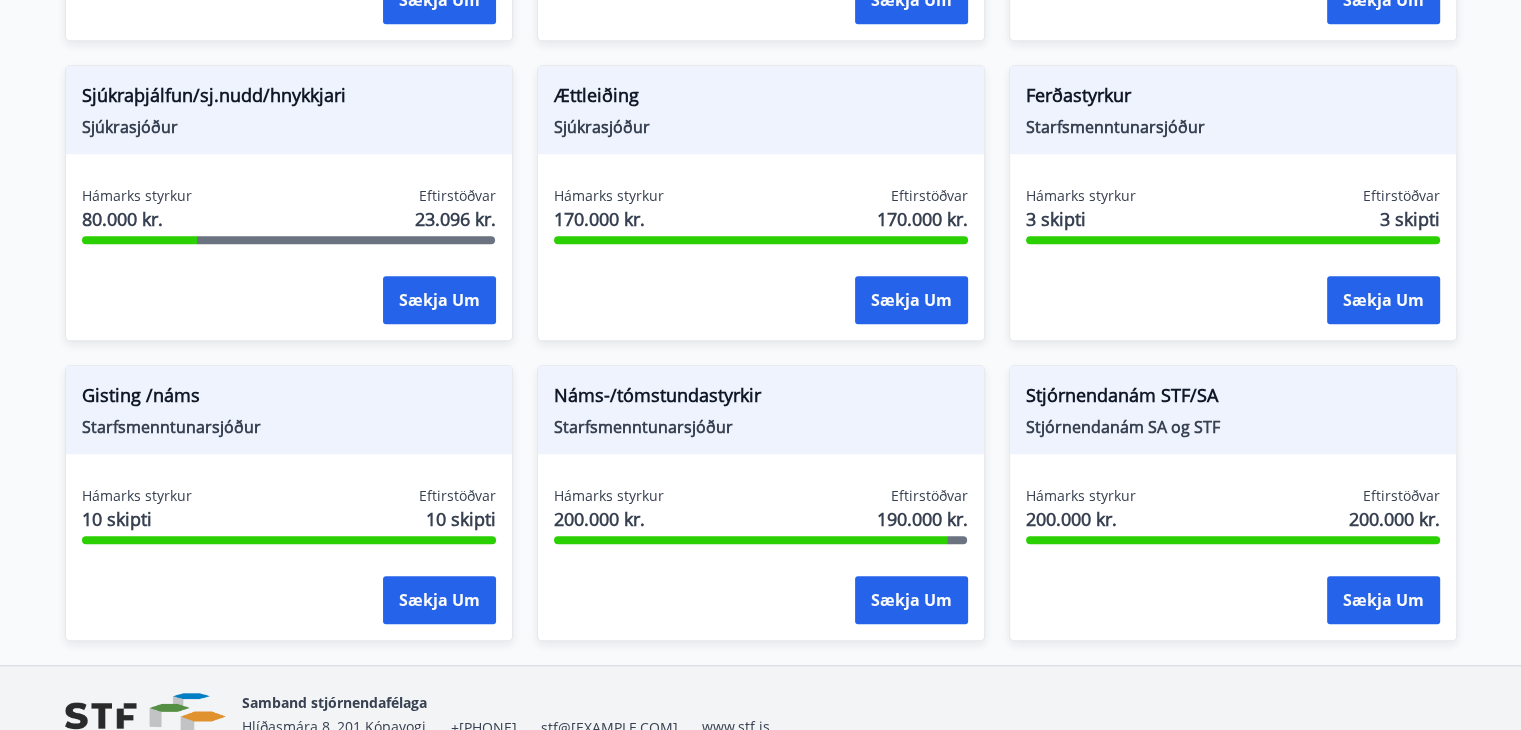 click at bounding box center (346, 240) 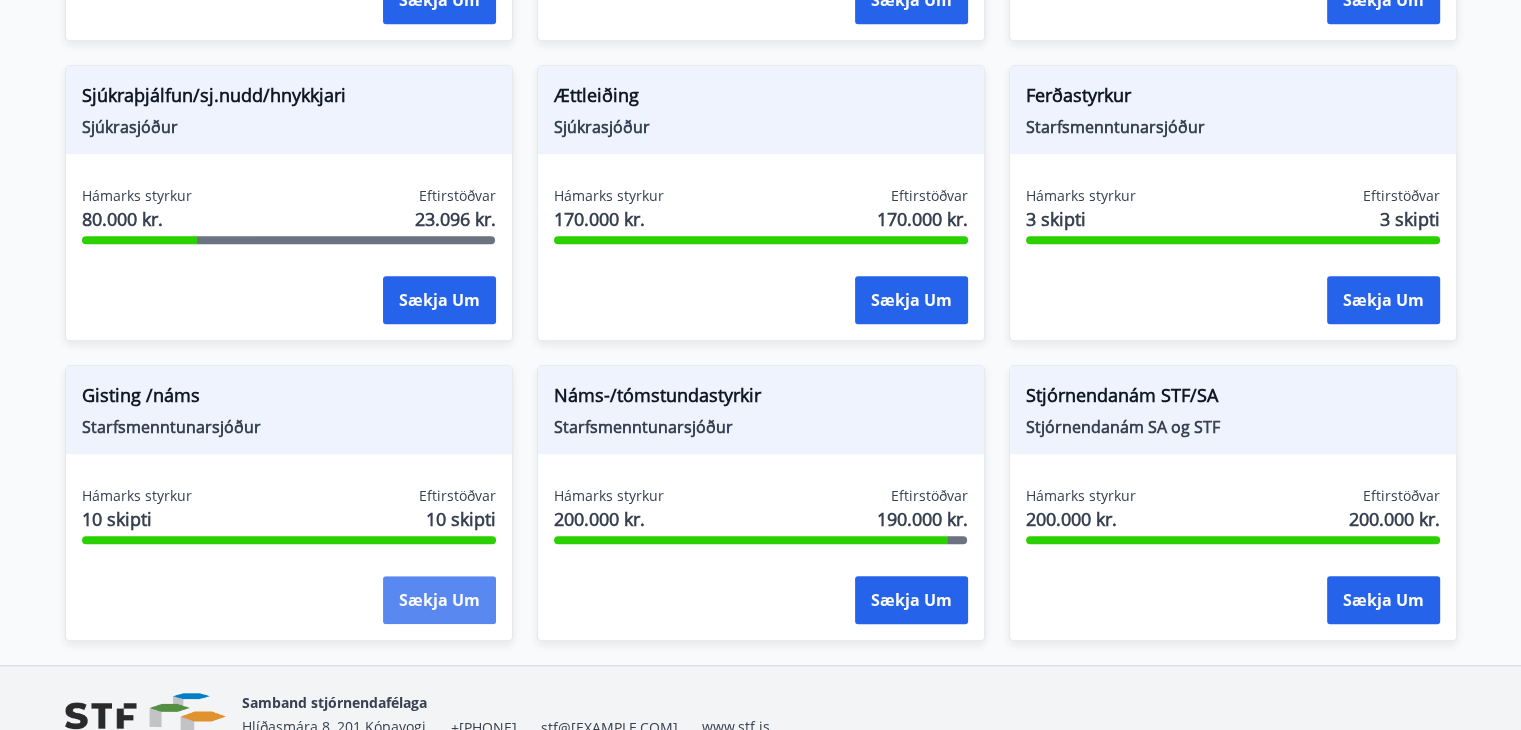 click on "Sækja um" at bounding box center (439, 600) 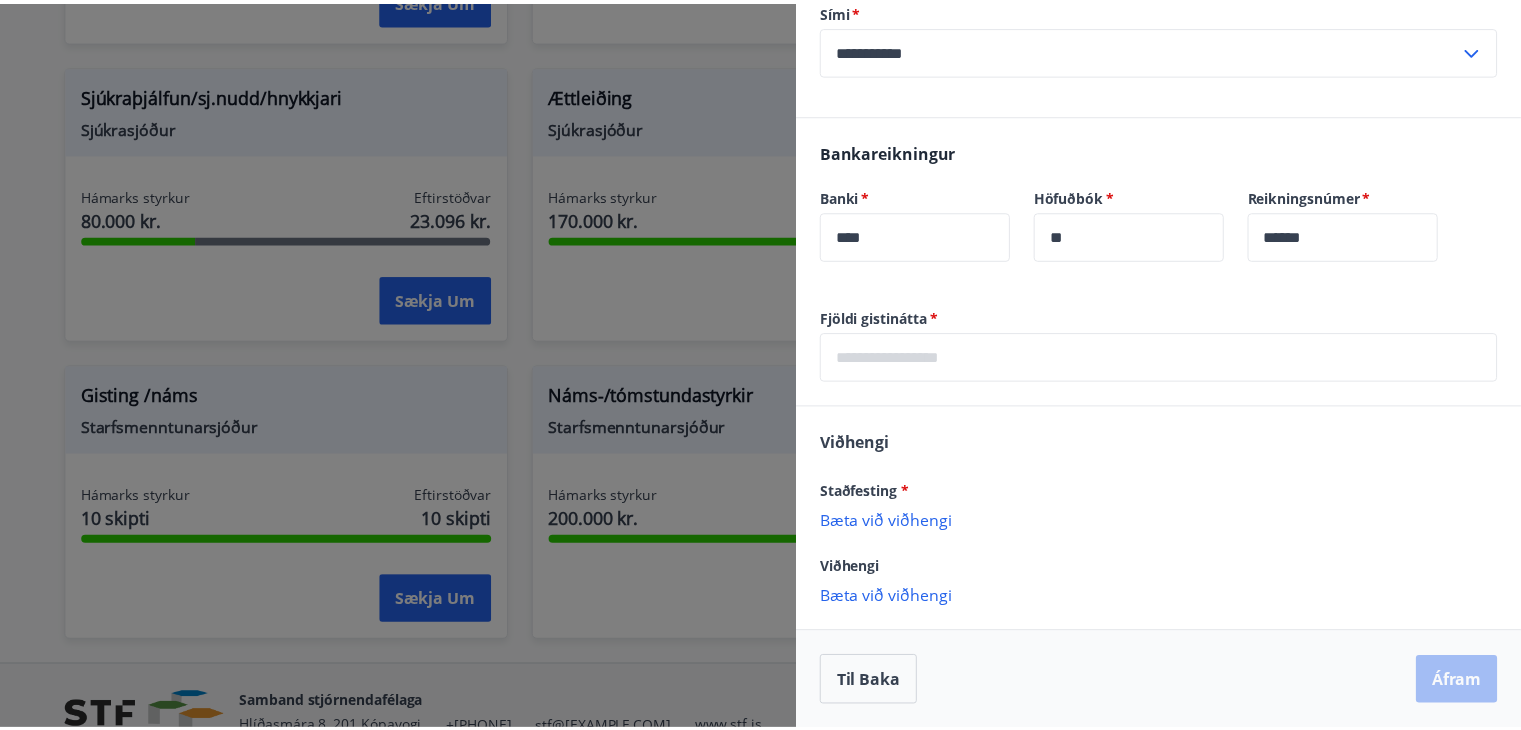 scroll, scrollTop: 0, scrollLeft: 0, axis: both 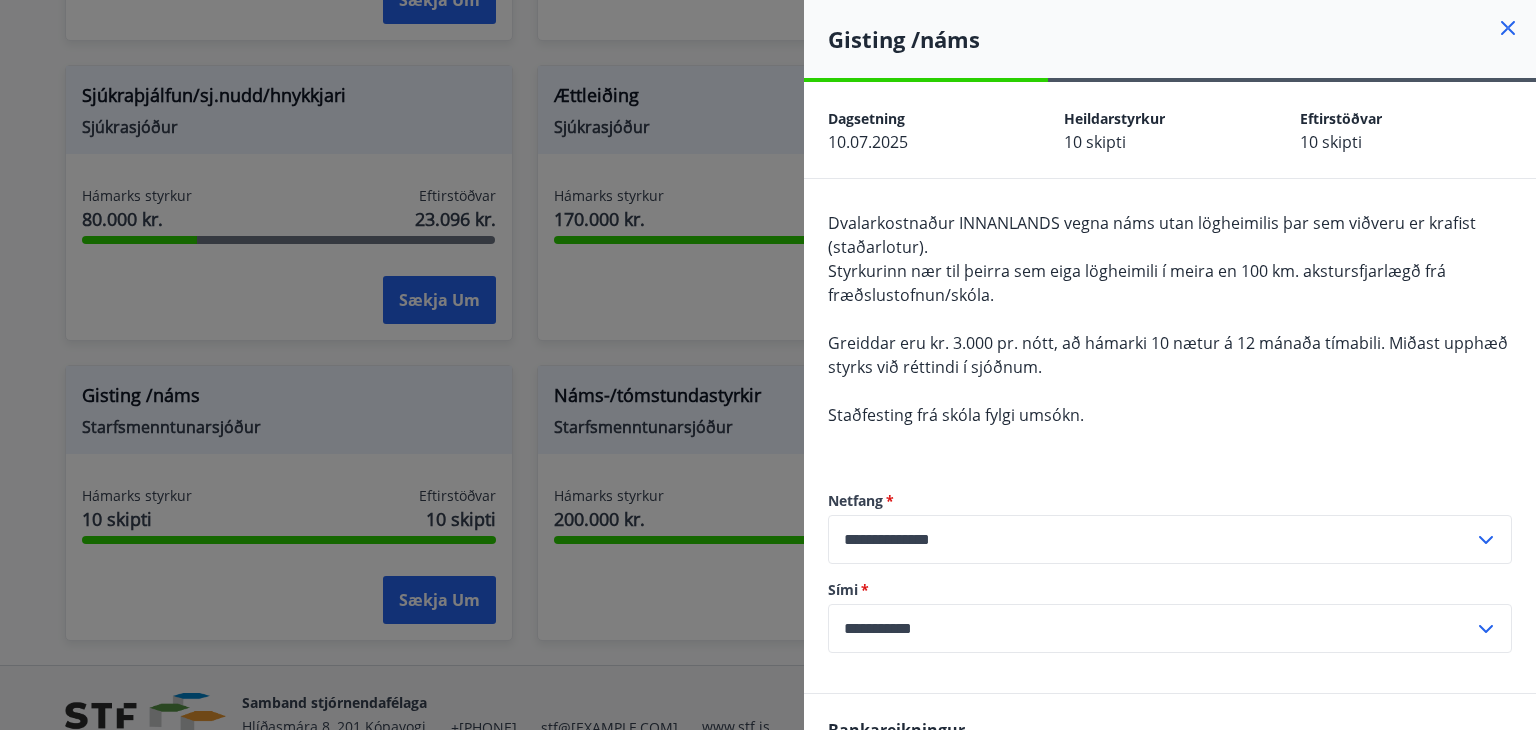 click 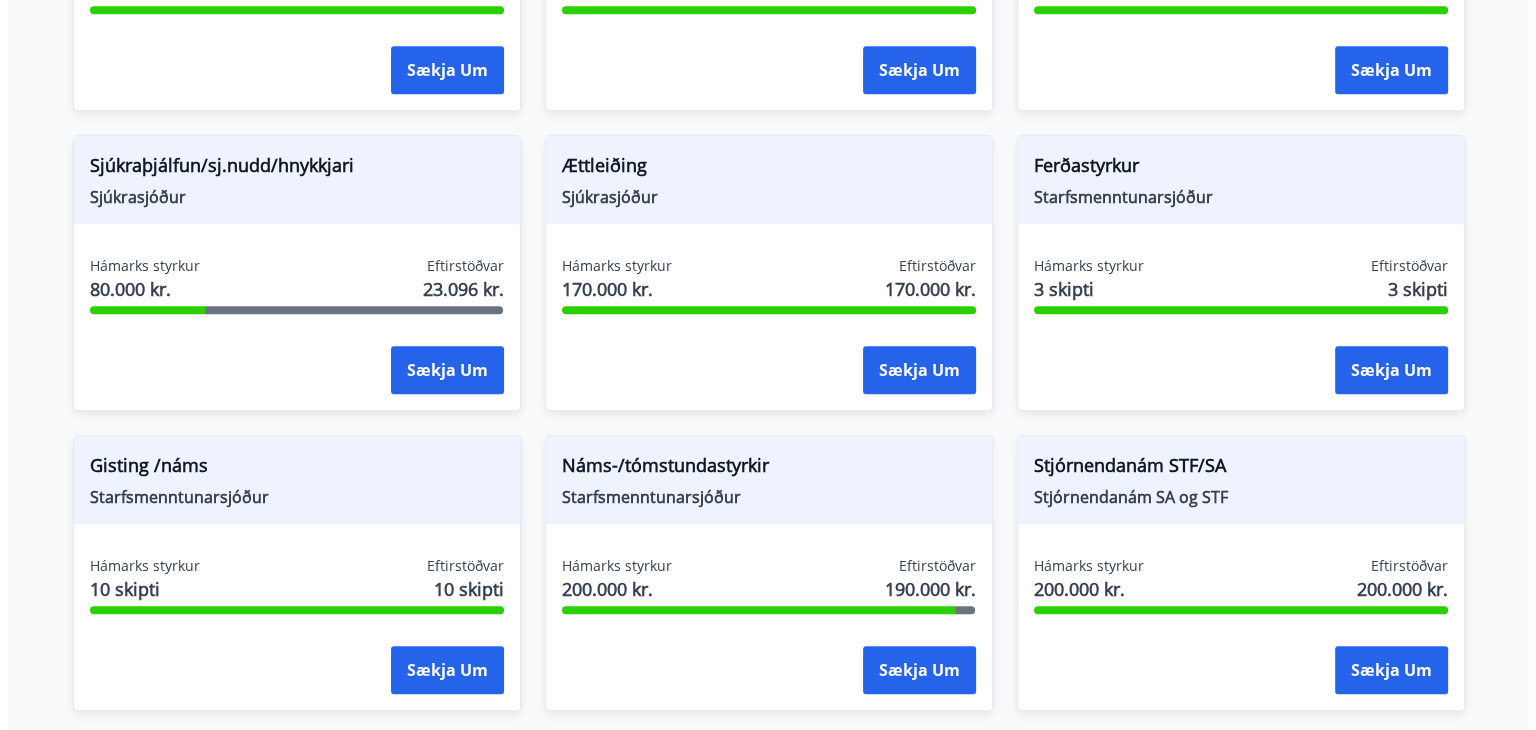 scroll, scrollTop: 1563, scrollLeft: 0, axis: vertical 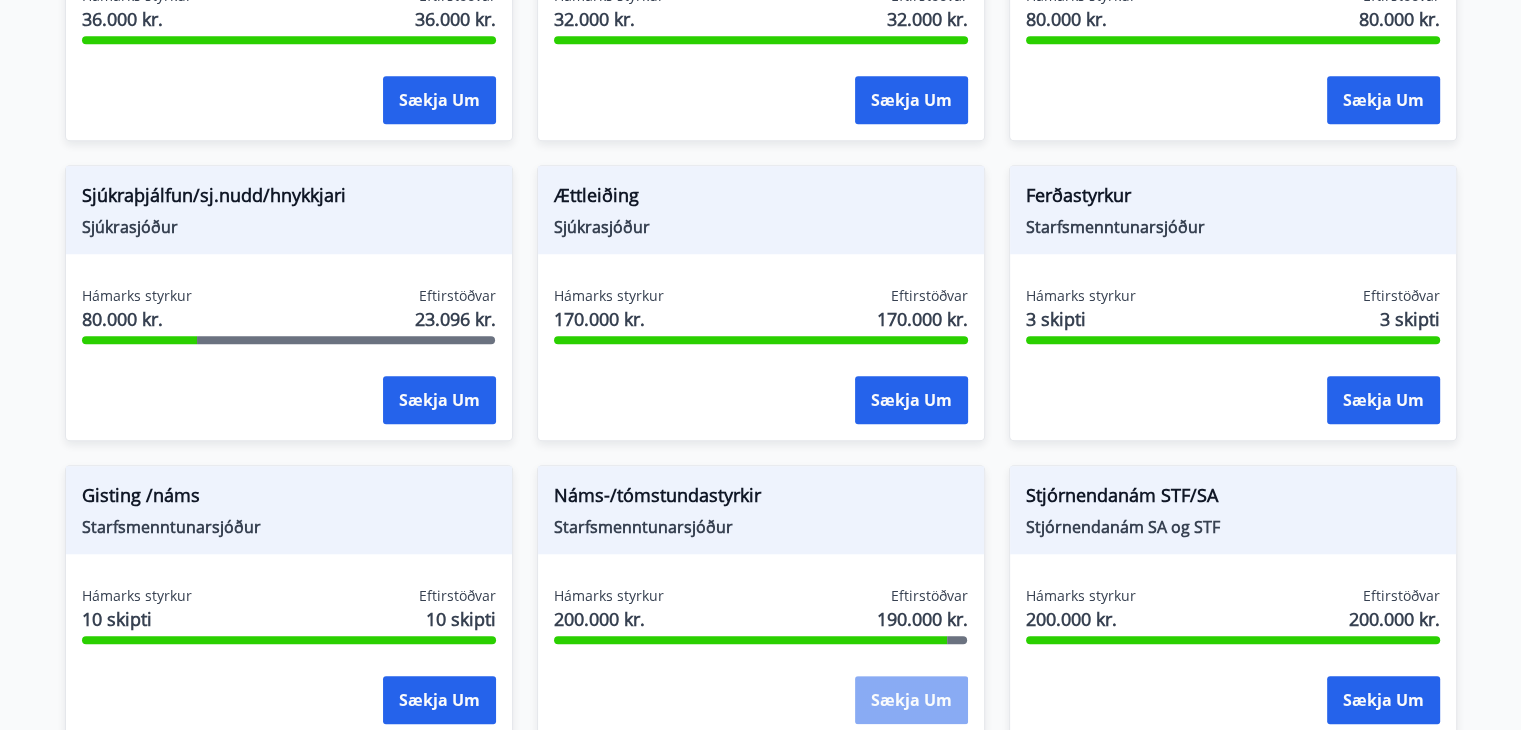 click on "Sækja um" at bounding box center [911, 700] 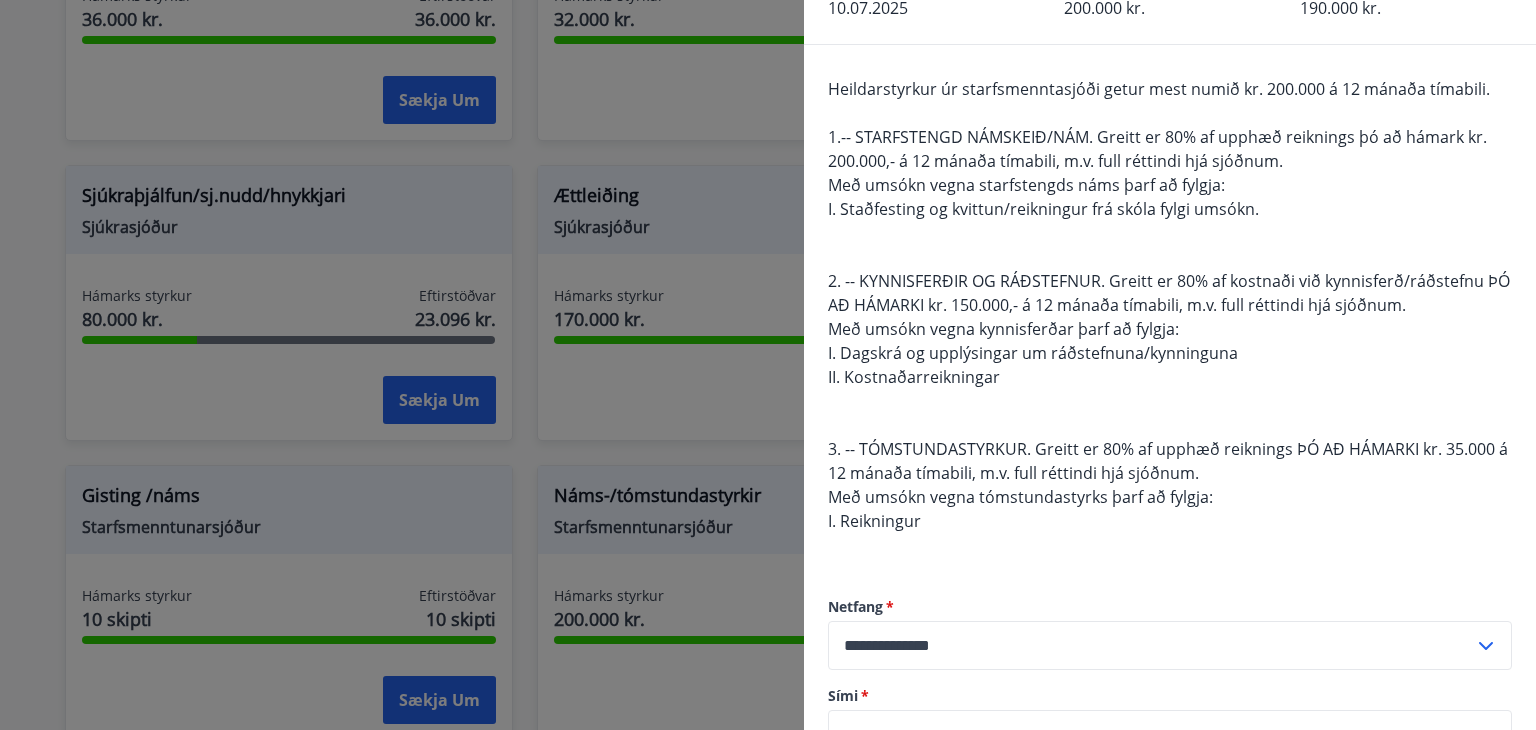scroll, scrollTop: 100, scrollLeft: 0, axis: vertical 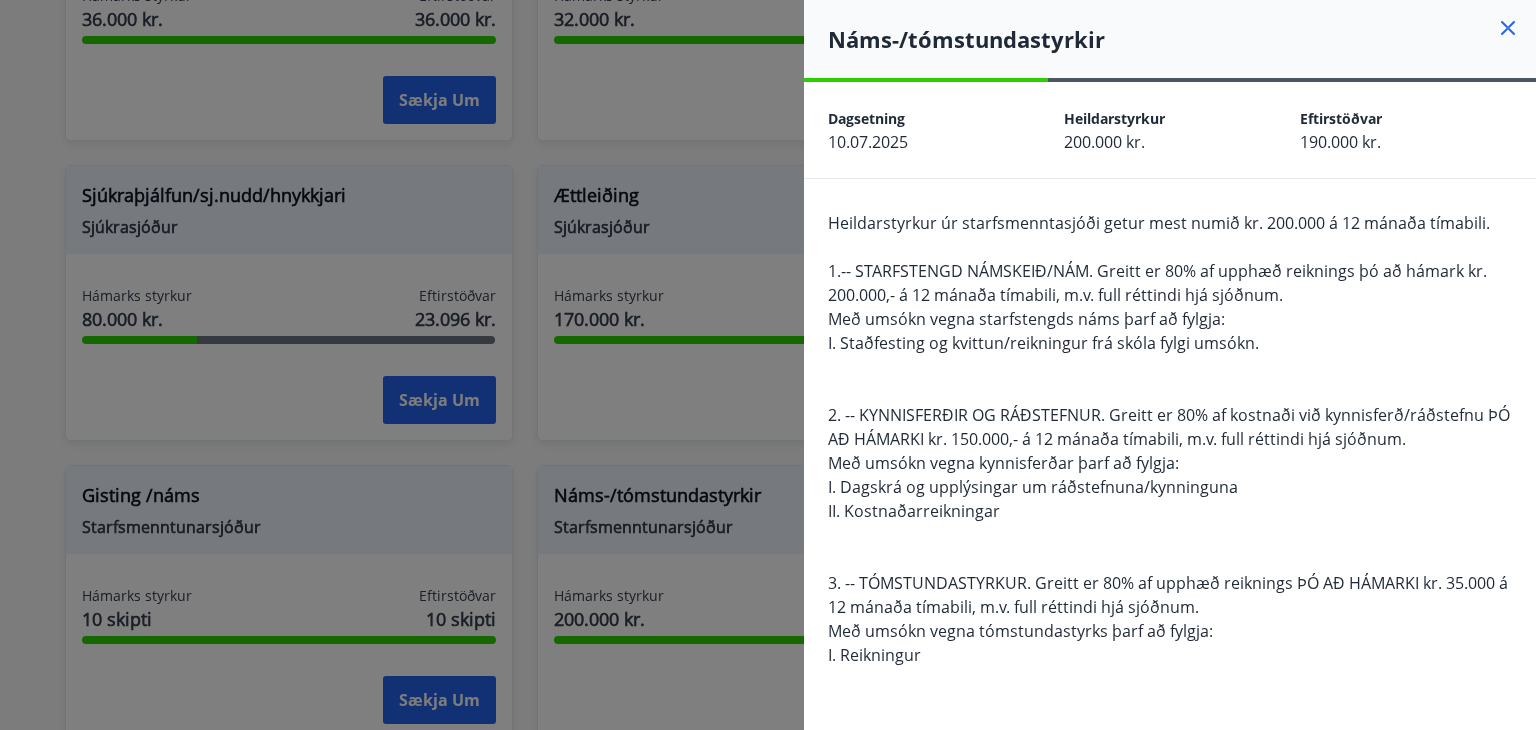 click 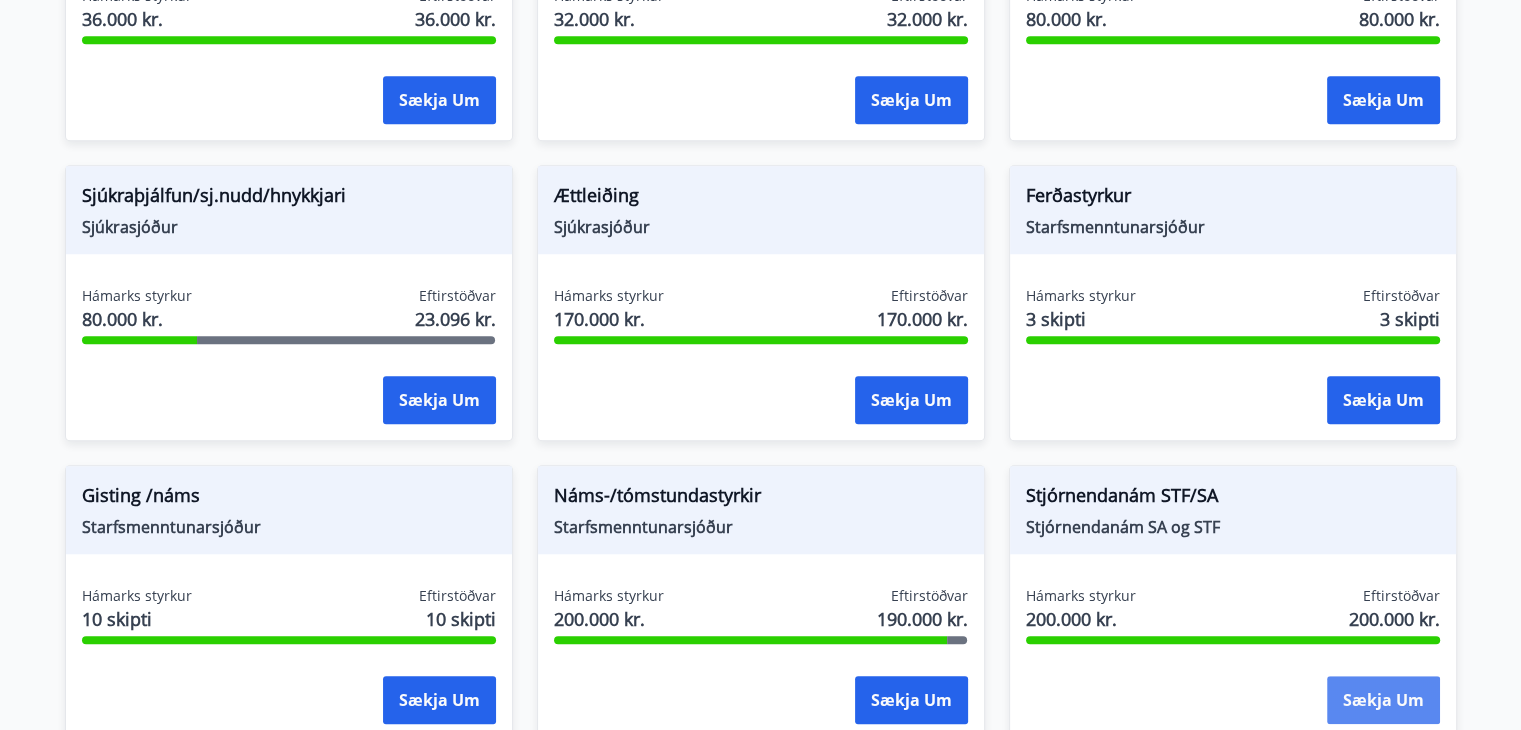 click on "Sækja um" at bounding box center [1383, 700] 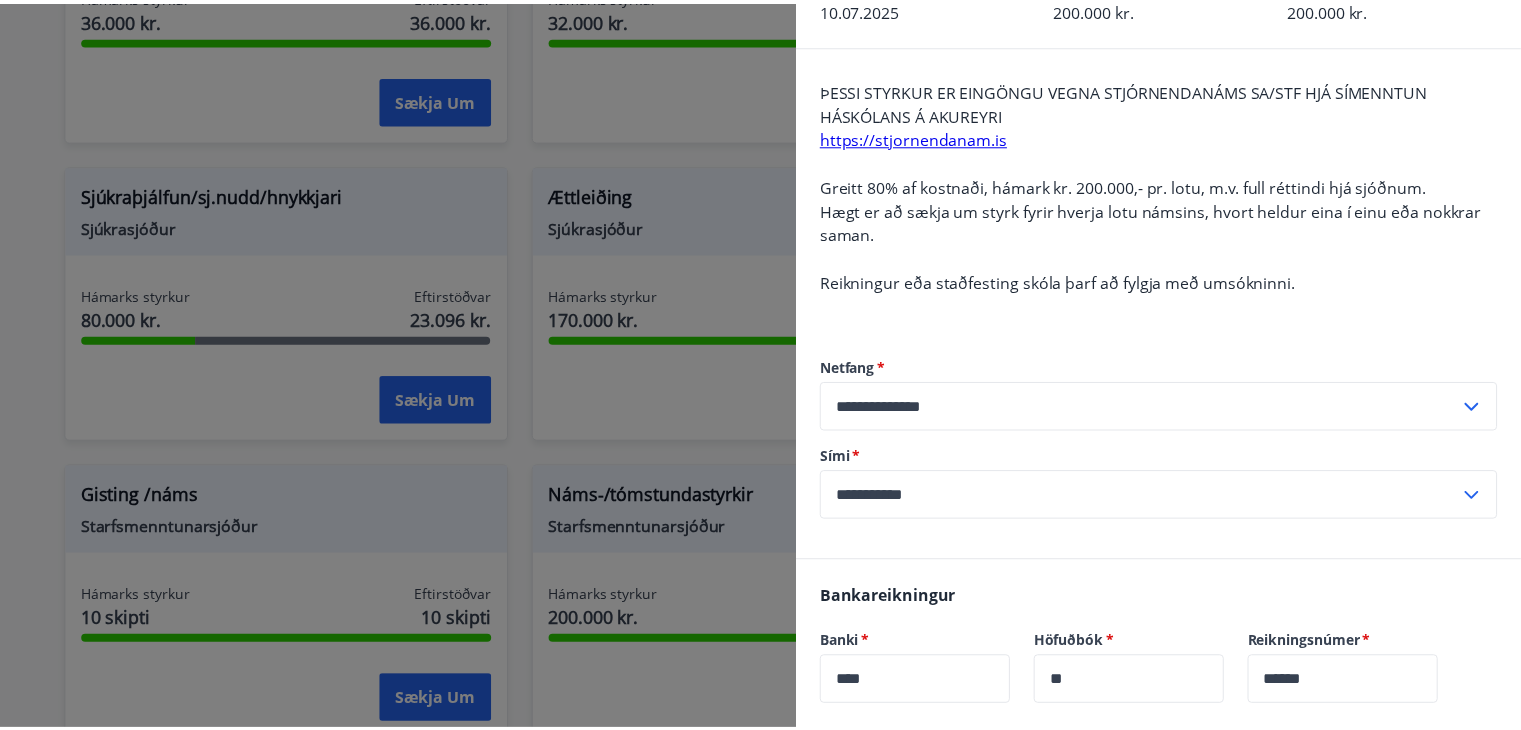 scroll, scrollTop: 0, scrollLeft: 0, axis: both 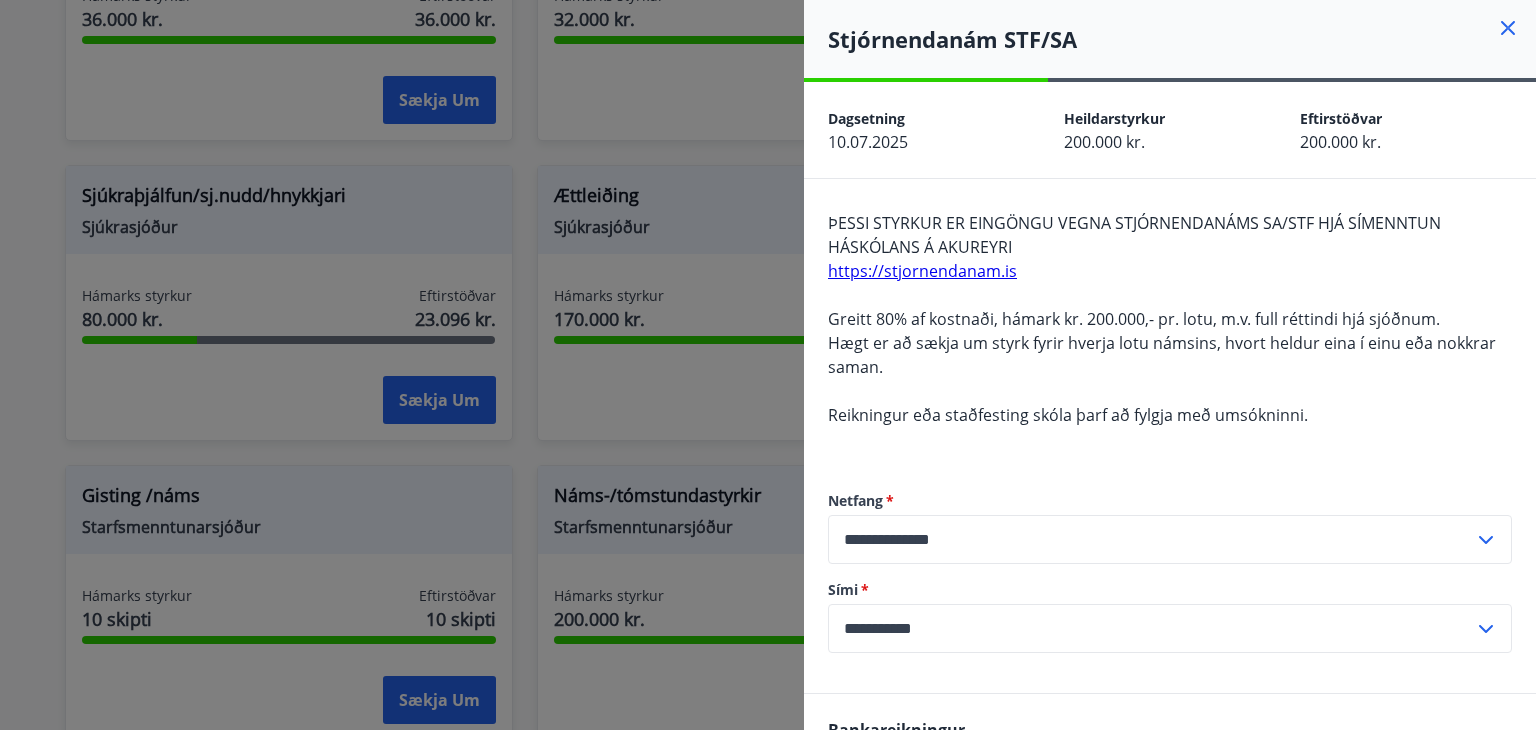 click 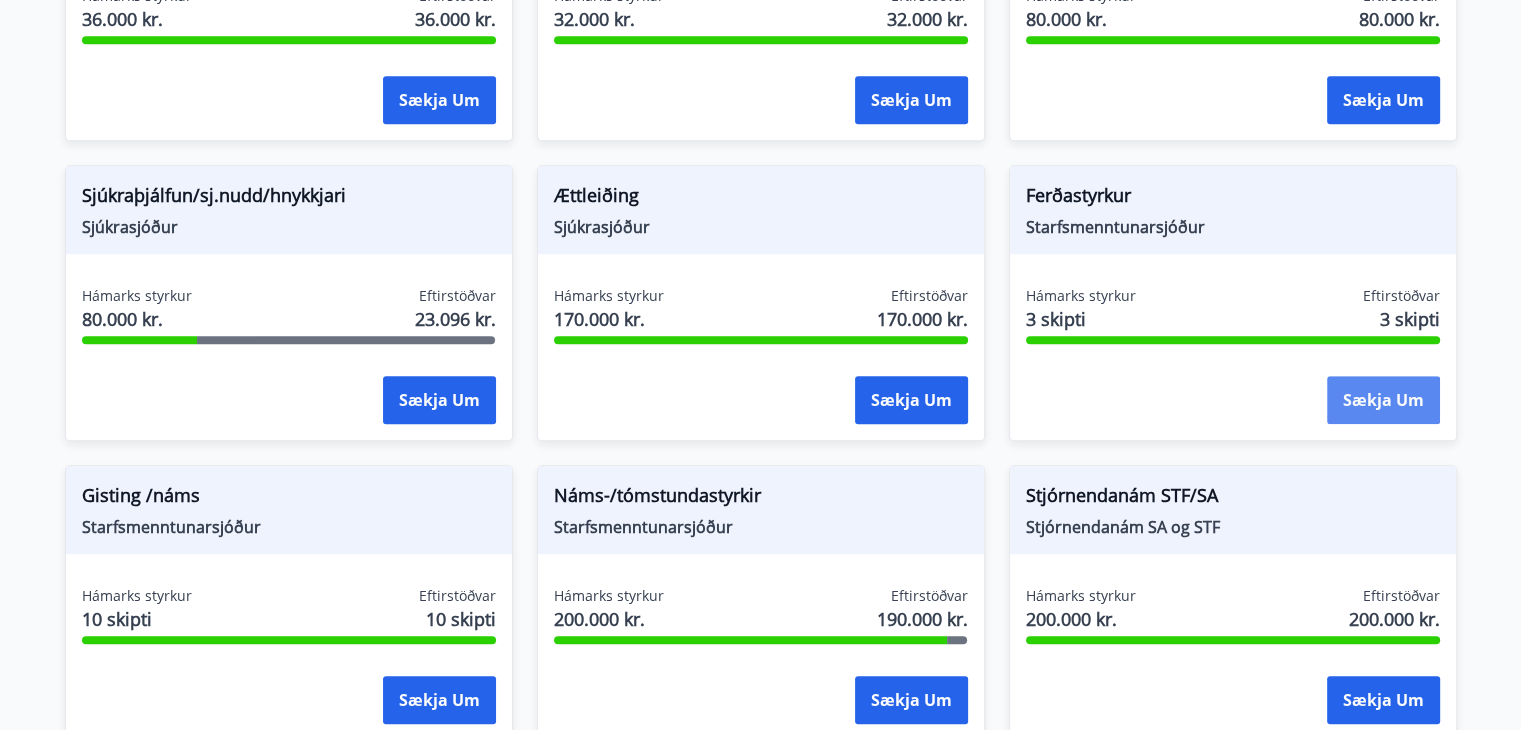 click on "Sækja um" at bounding box center [1383, 400] 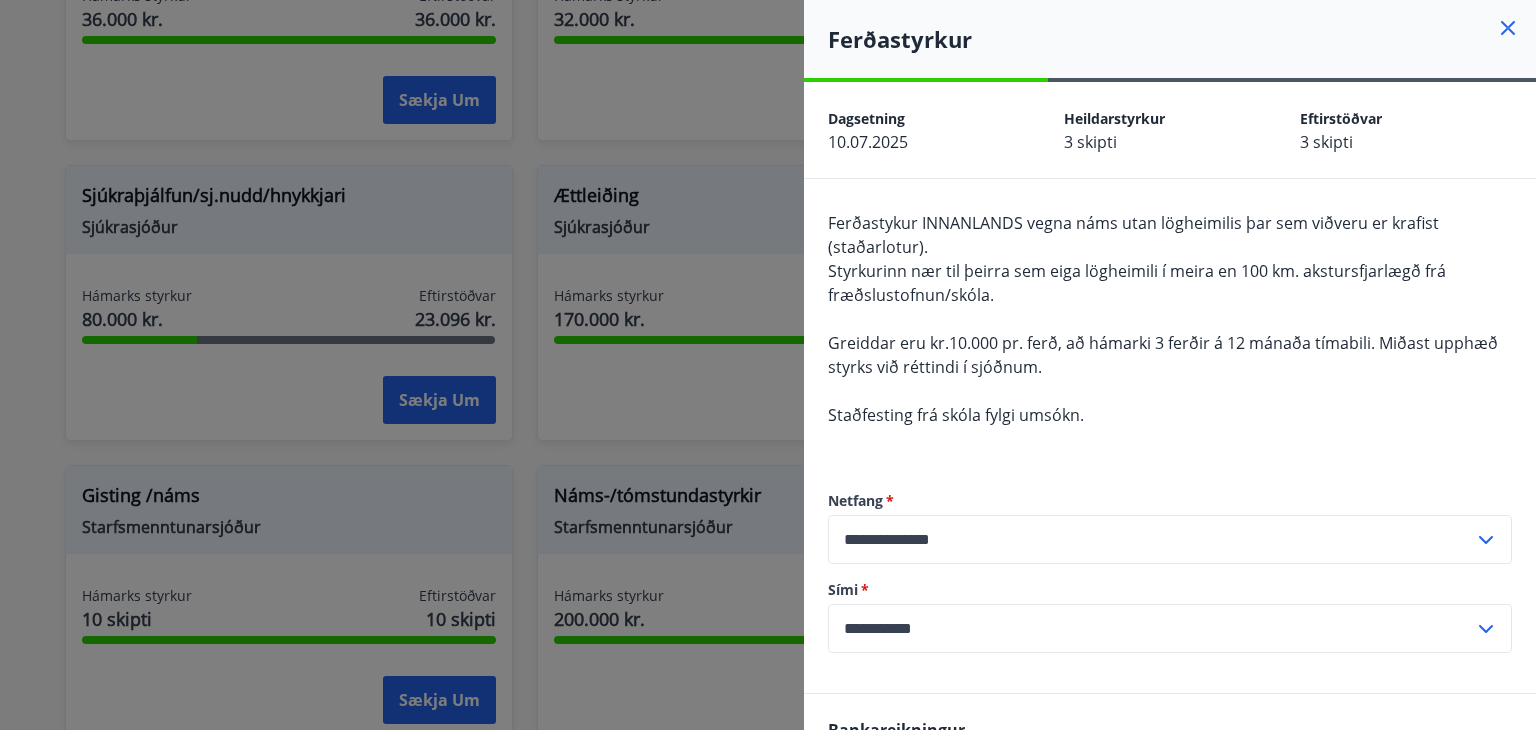 click 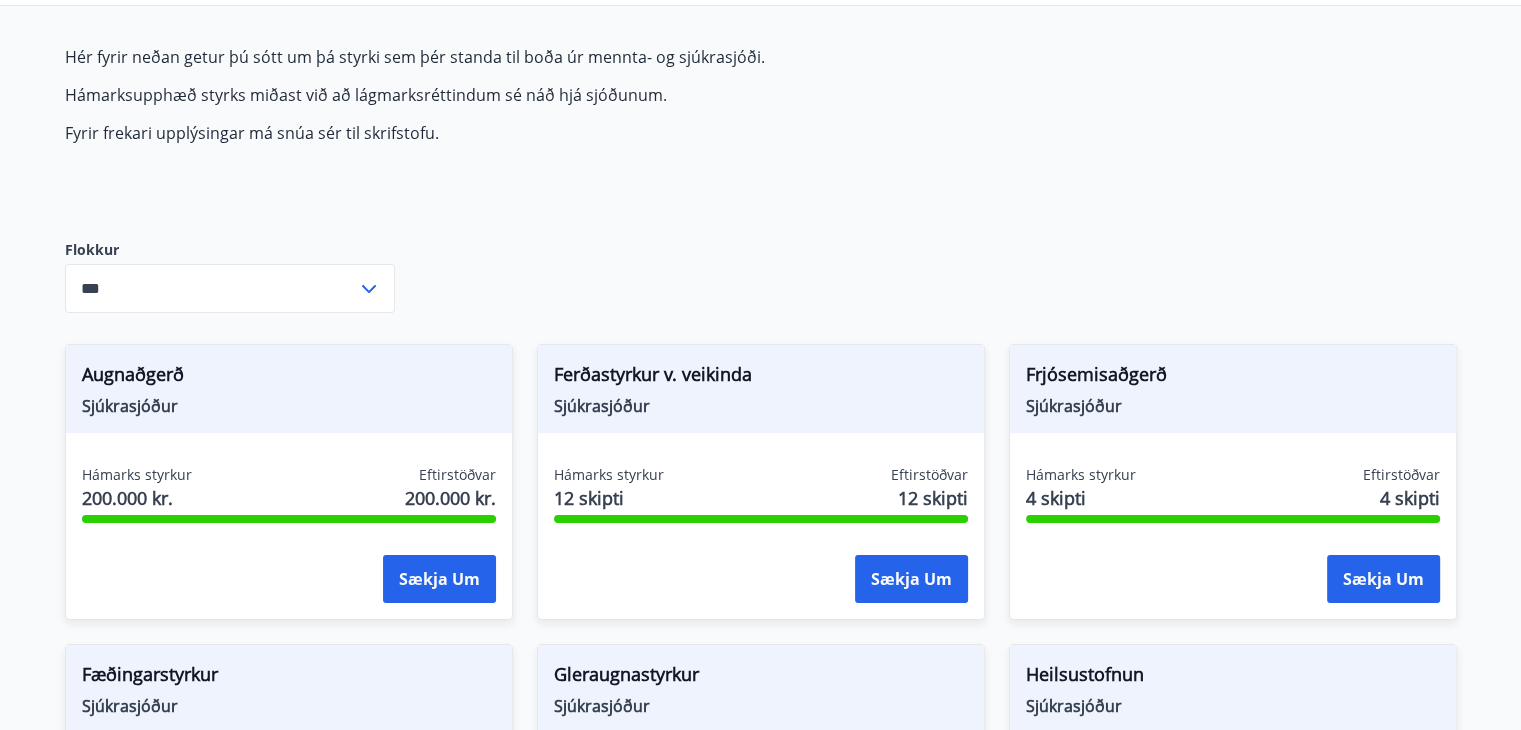scroll, scrollTop: 0, scrollLeft: 0, axis: both 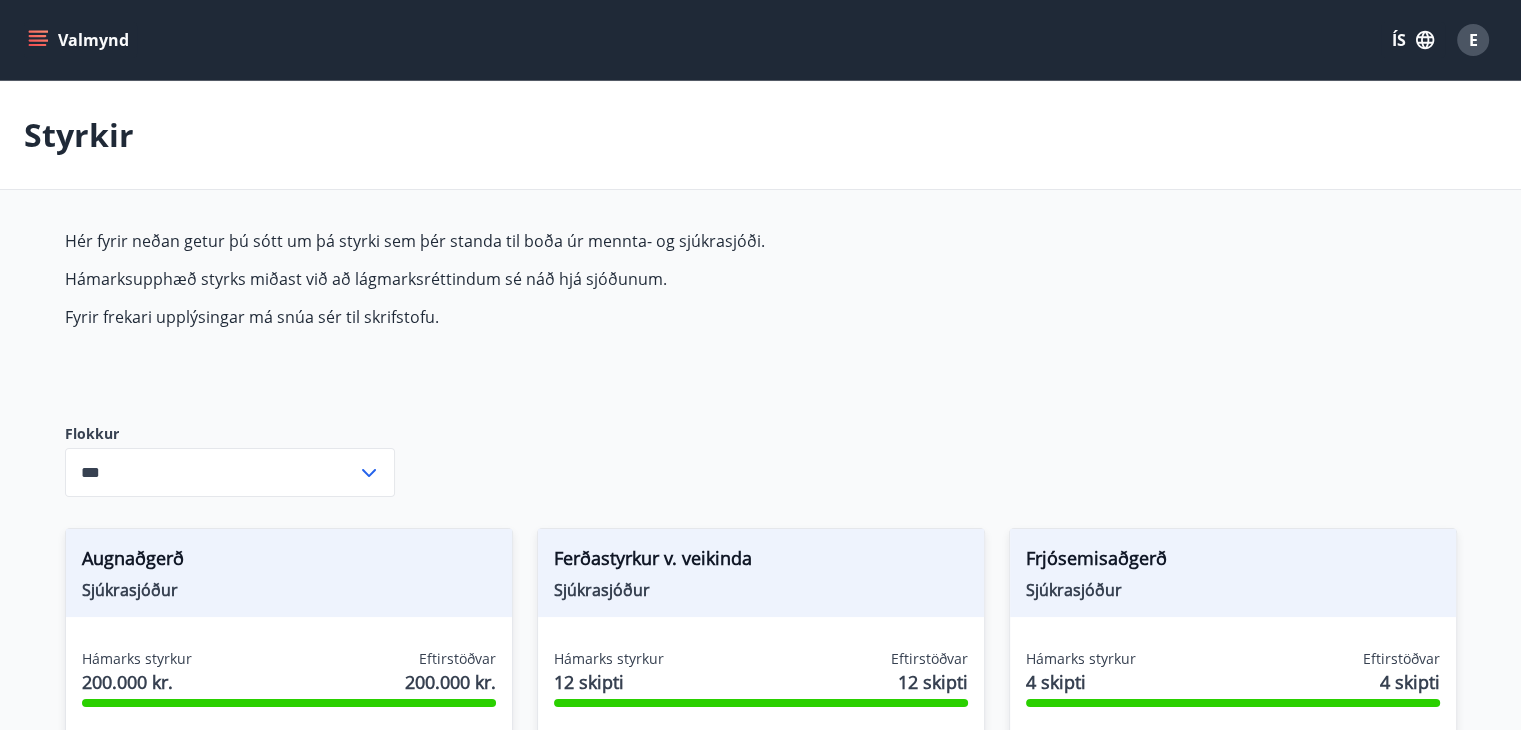 click 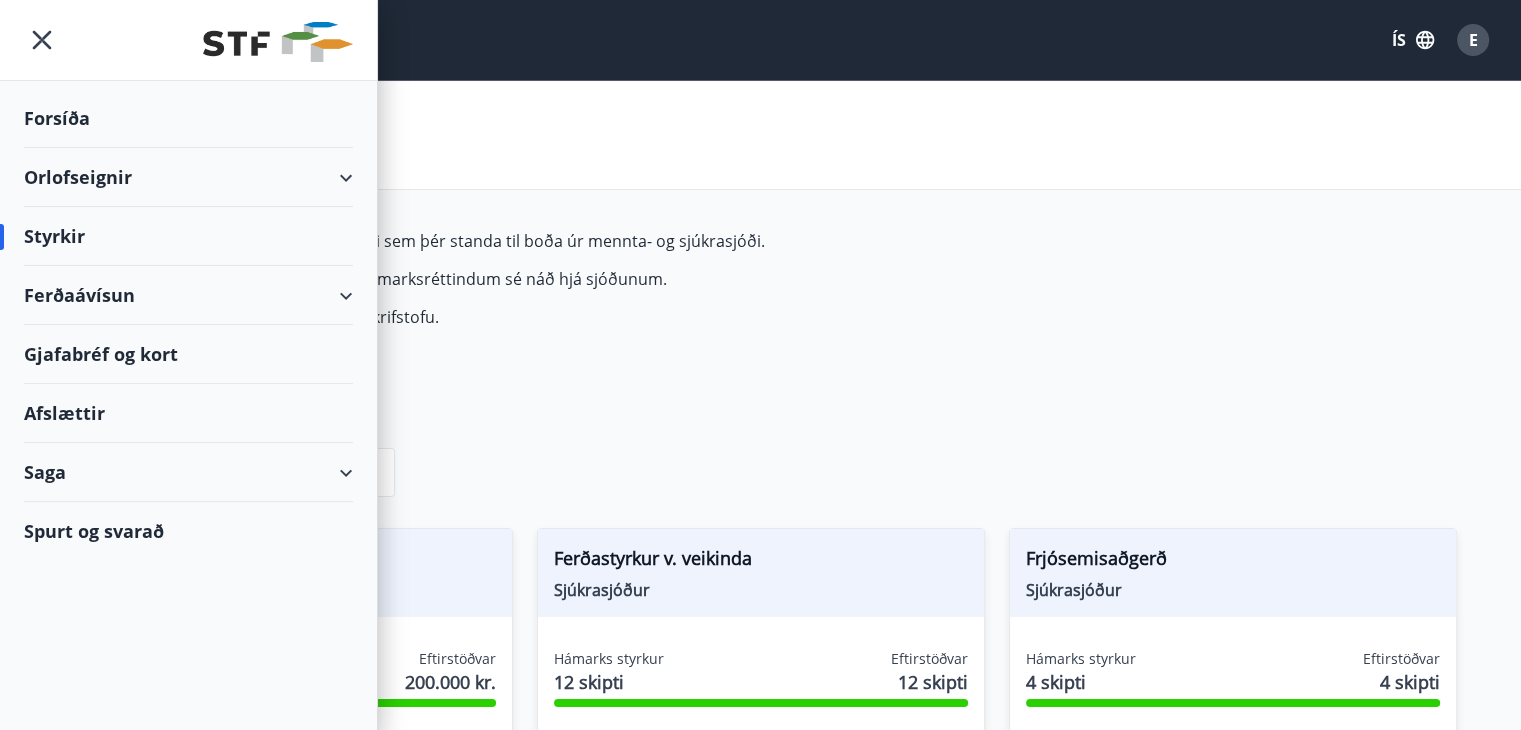 click on "Orlofseignir" at bounding box center [188, 177] 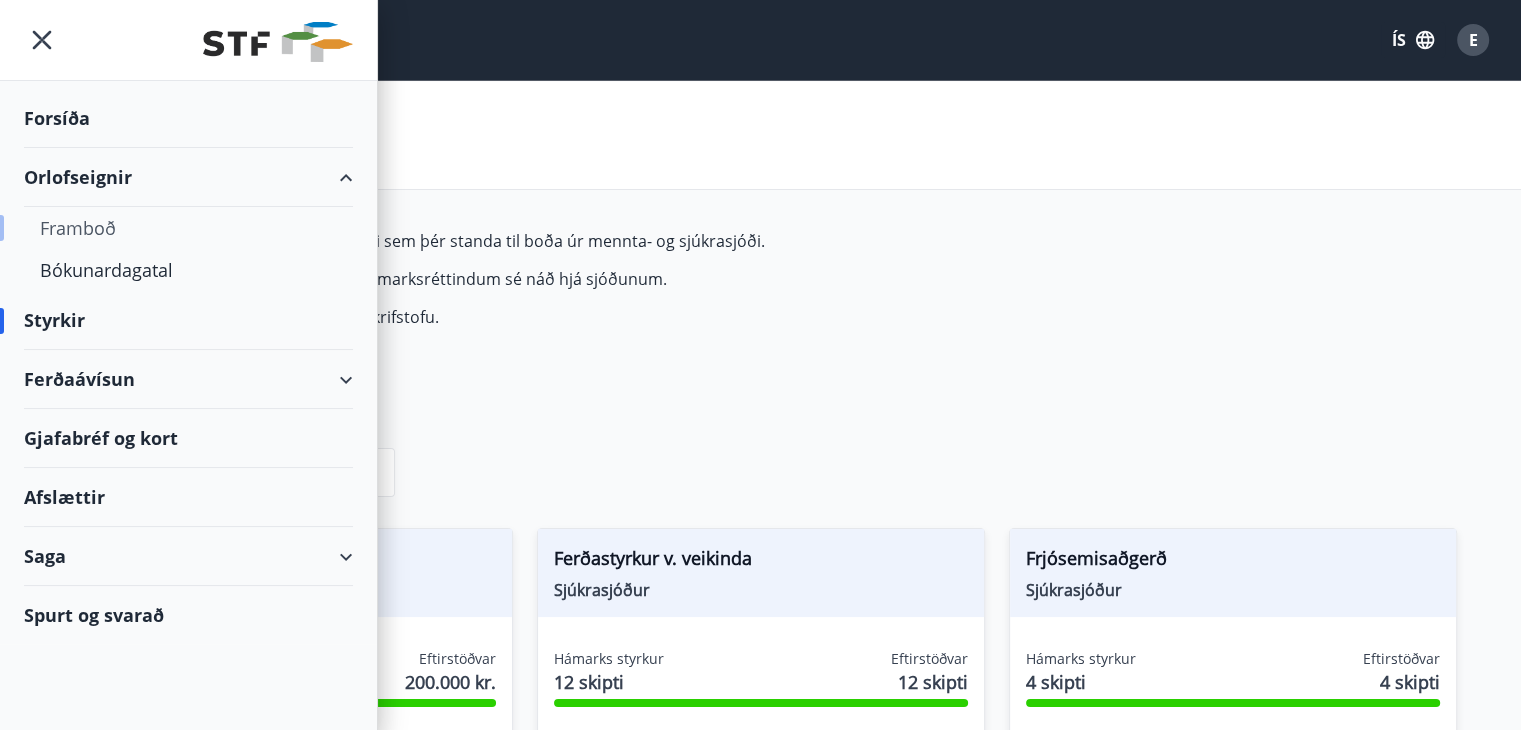 click on "Framboð" at bounding box center (188, 228) 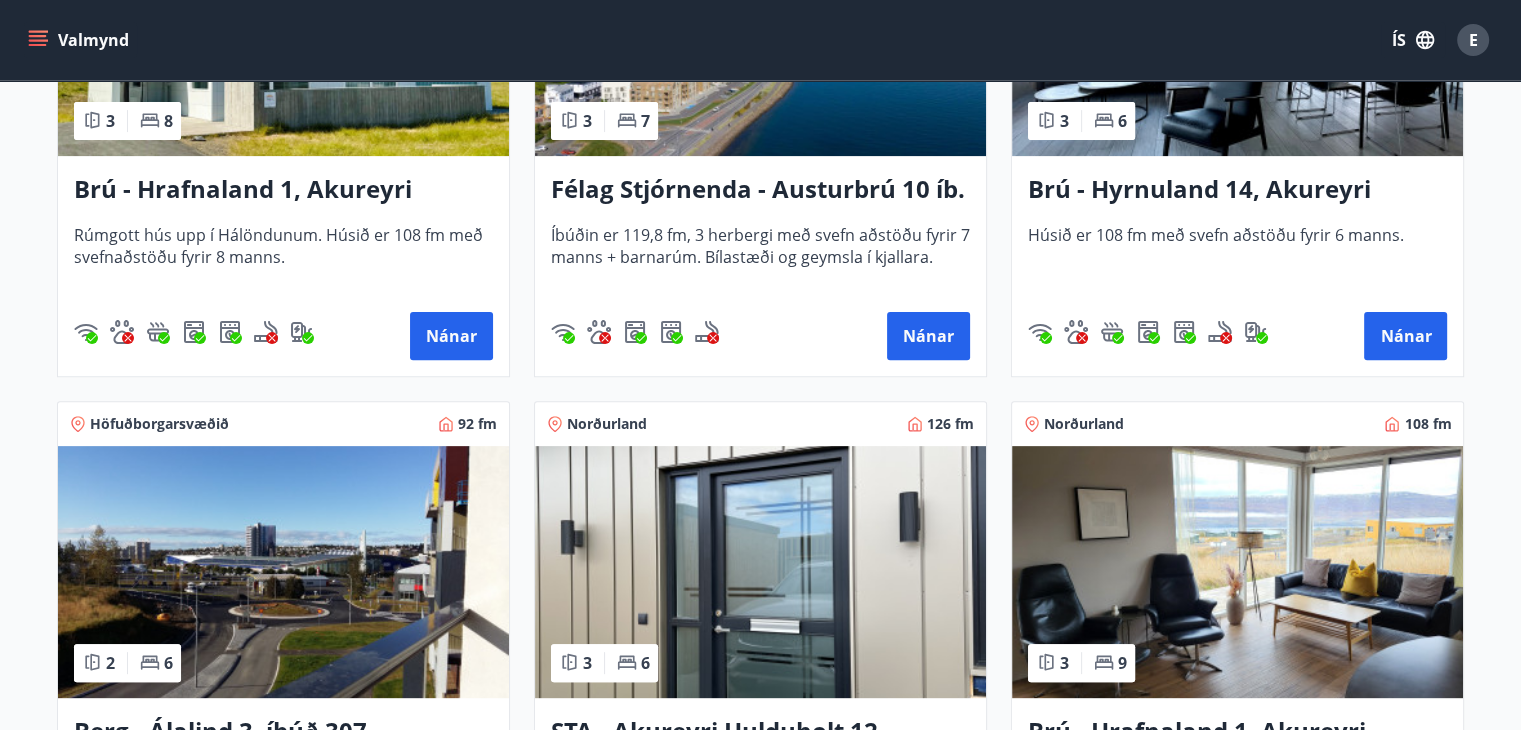 scroll, scrollTop: 0, scrollLeft: 0, axis: both 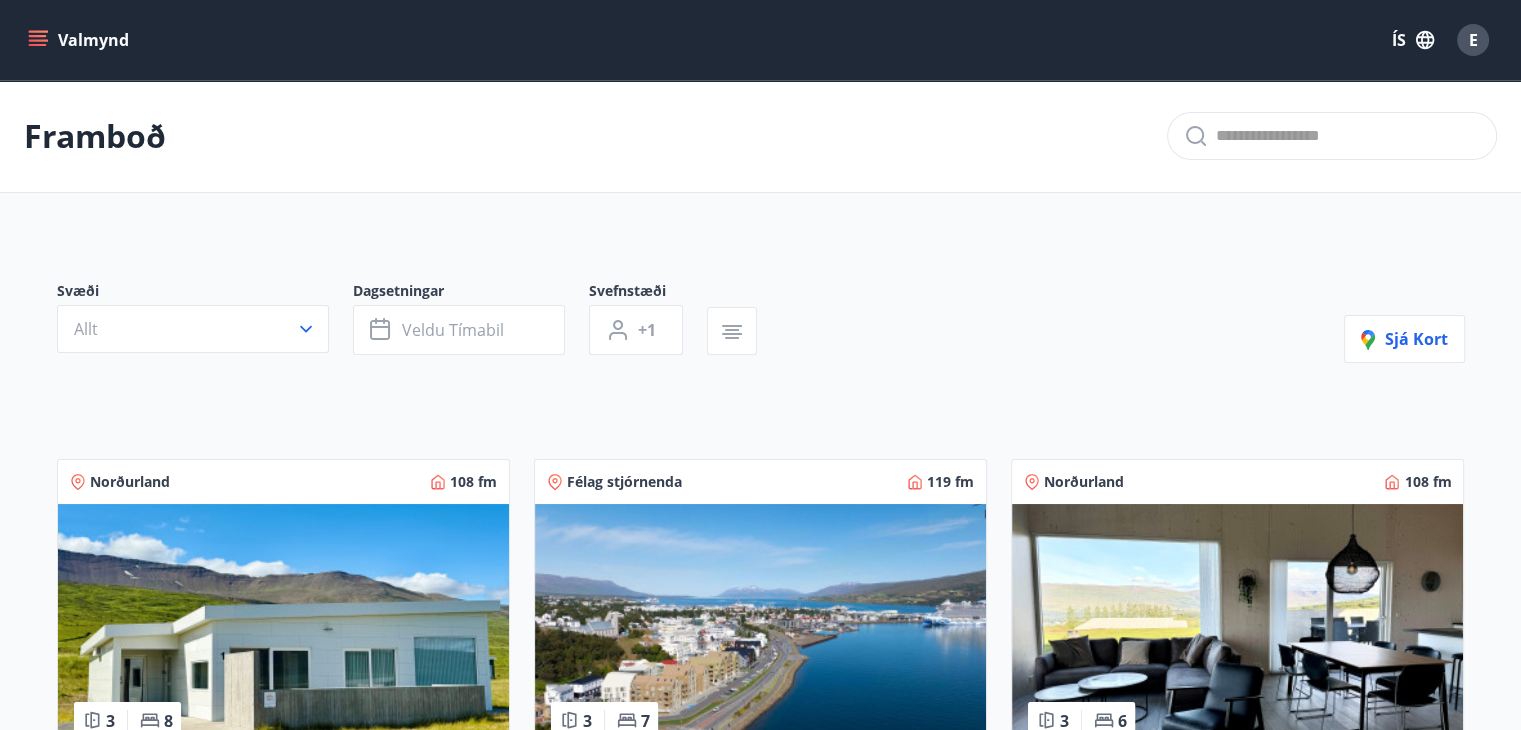 click 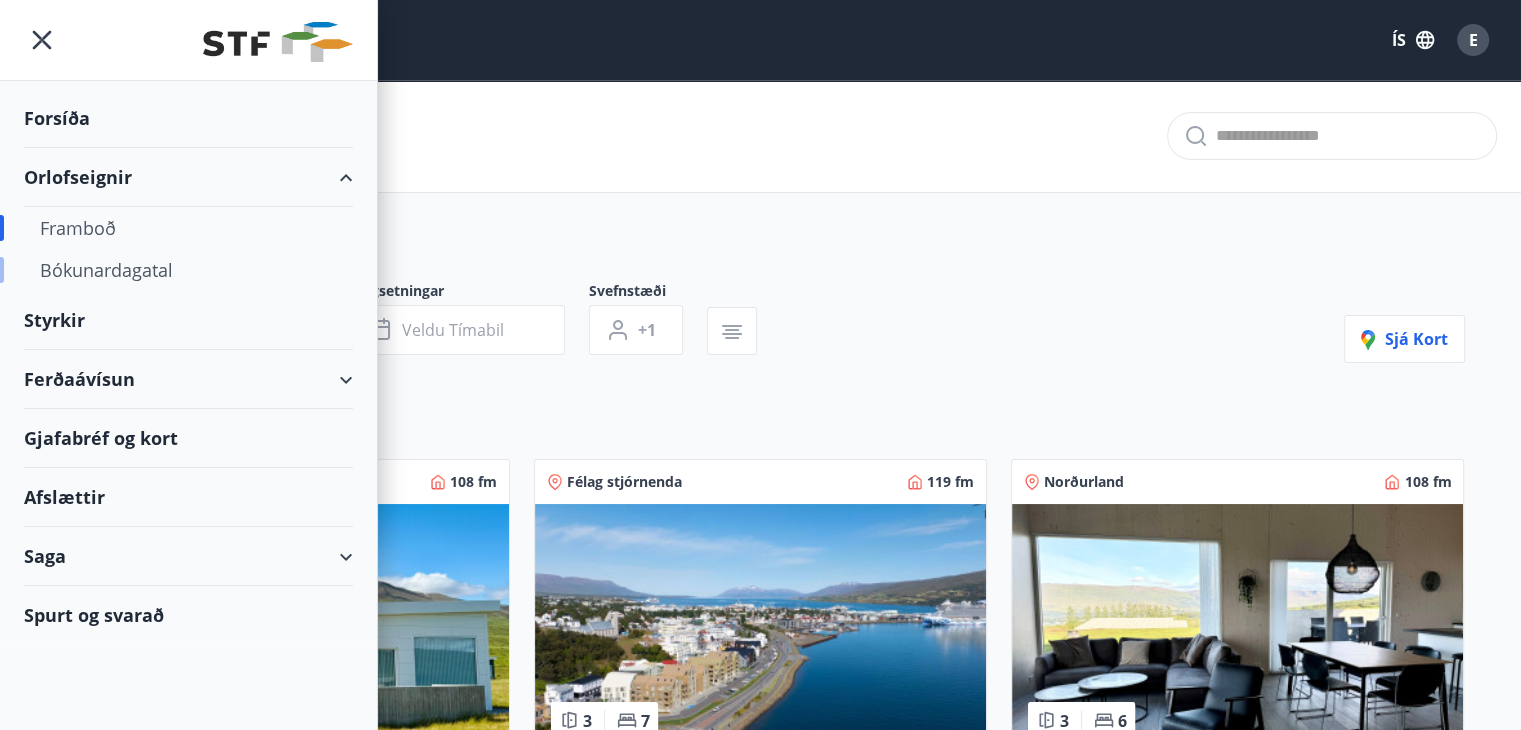 click on "Bókunardagatal" at bounding box center [188, 270] 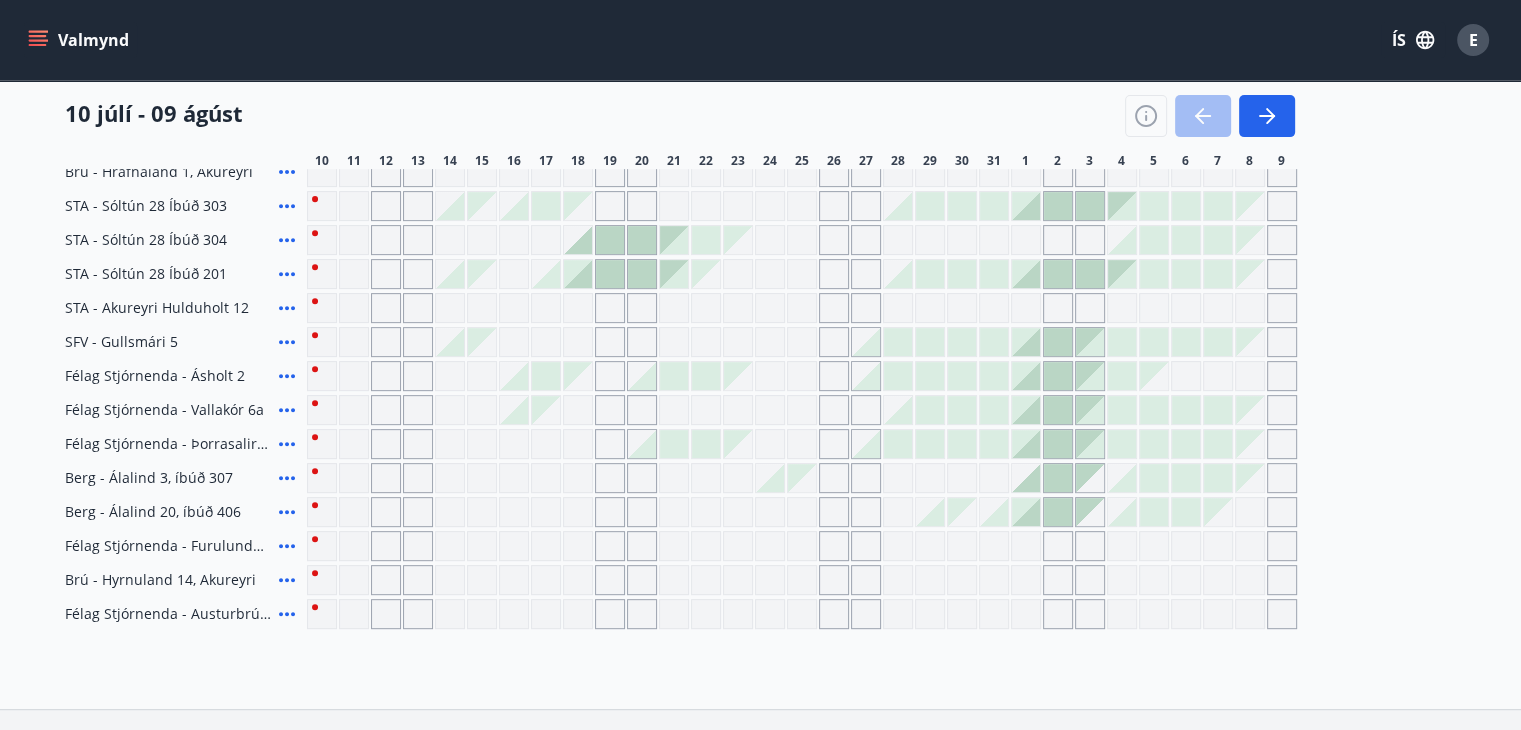 scroll, scrollTop: 600, scrollLeft: 0, axis: vertical 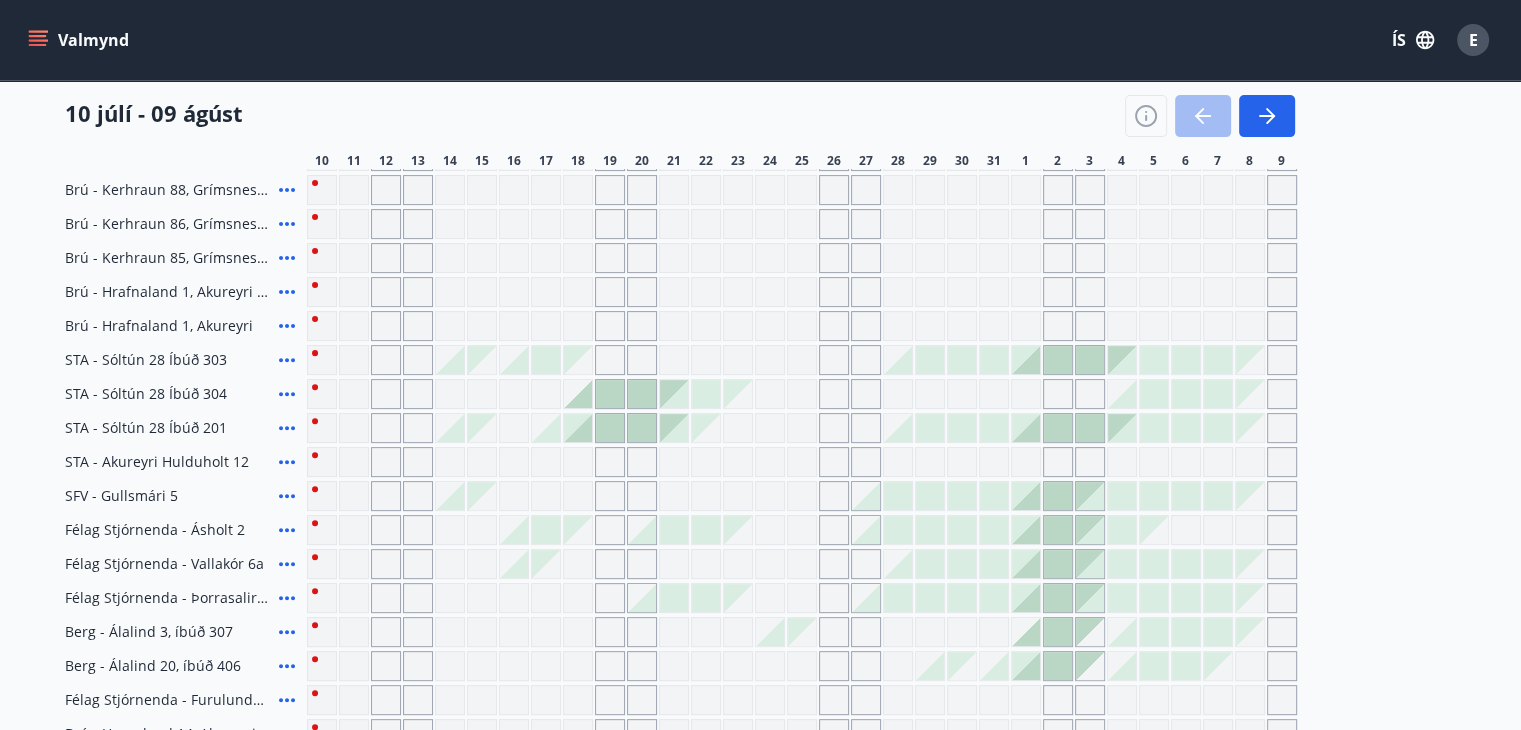 click at bounding box center [386, 326] 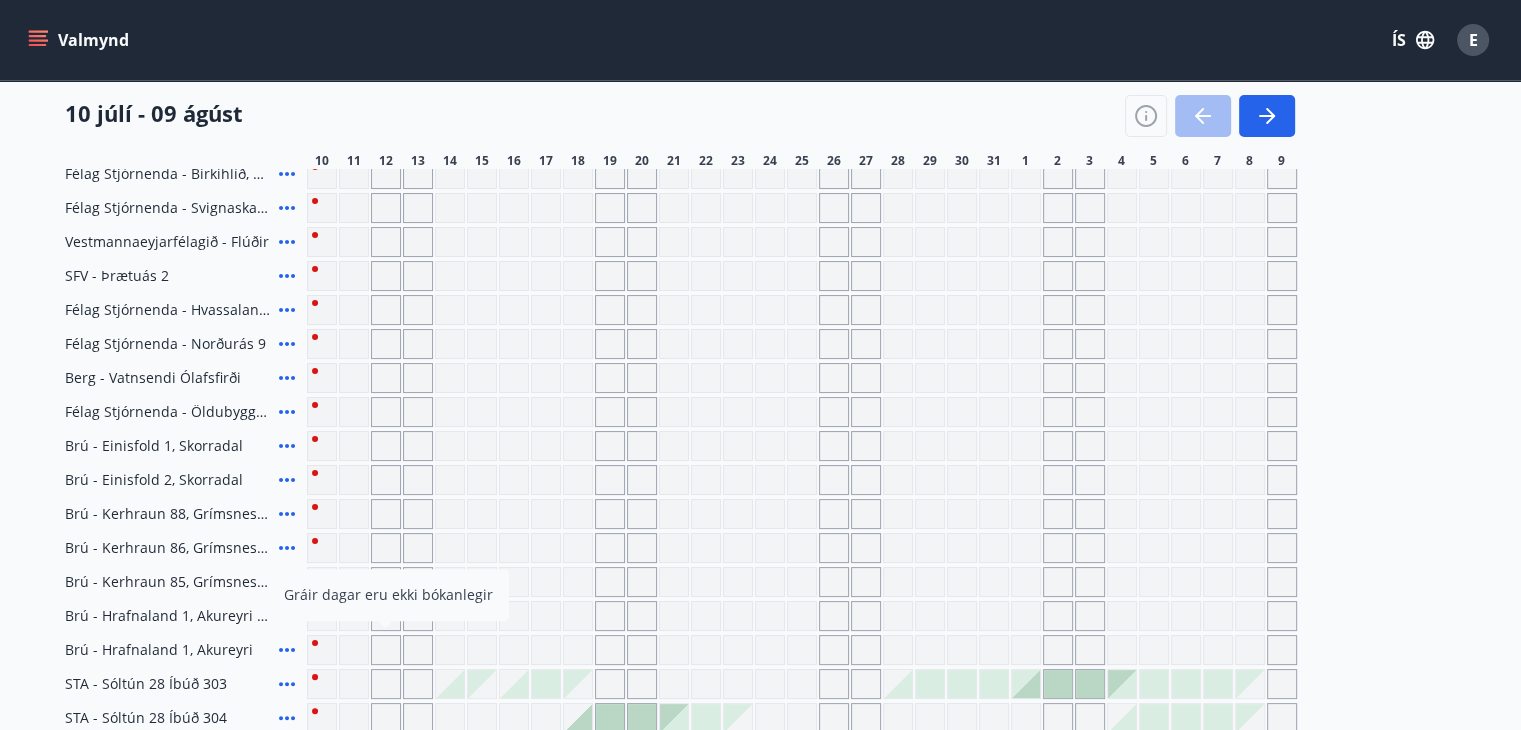 scroll, scrollTop: 200, scrollLeft: 0, axis: vertical 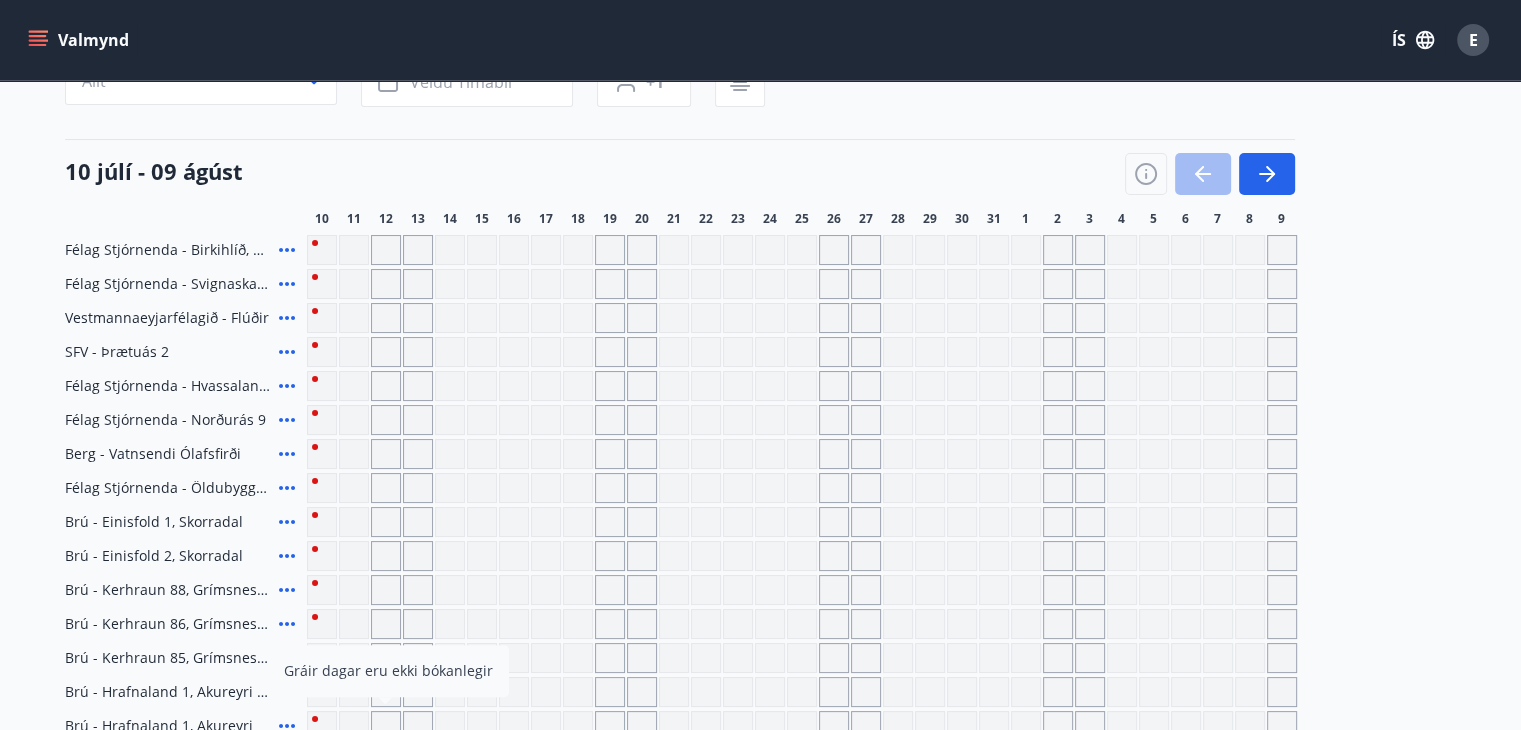 click at bounding box center [418, 556] 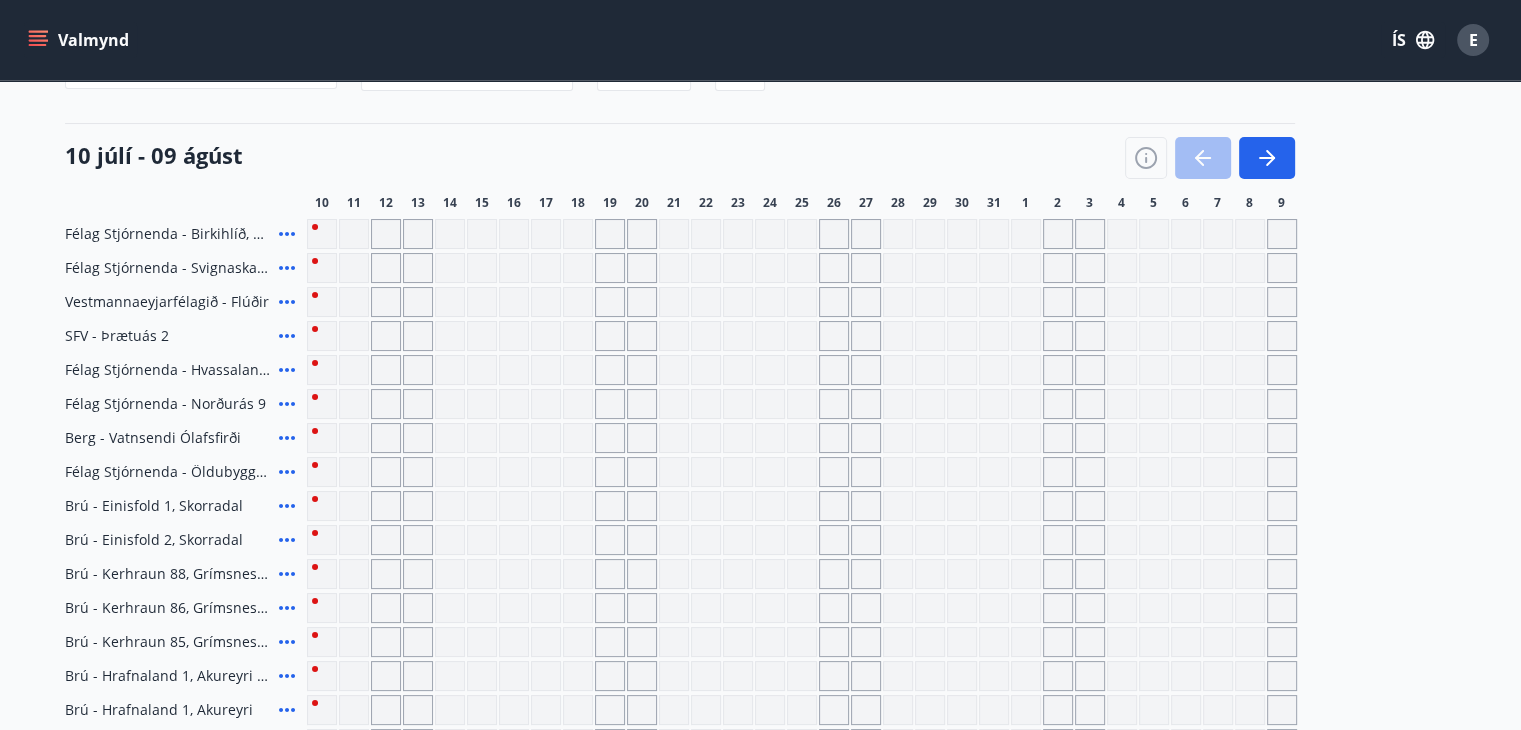 scroll, scrollTop: 0, scrollLeft: 0, axis: both 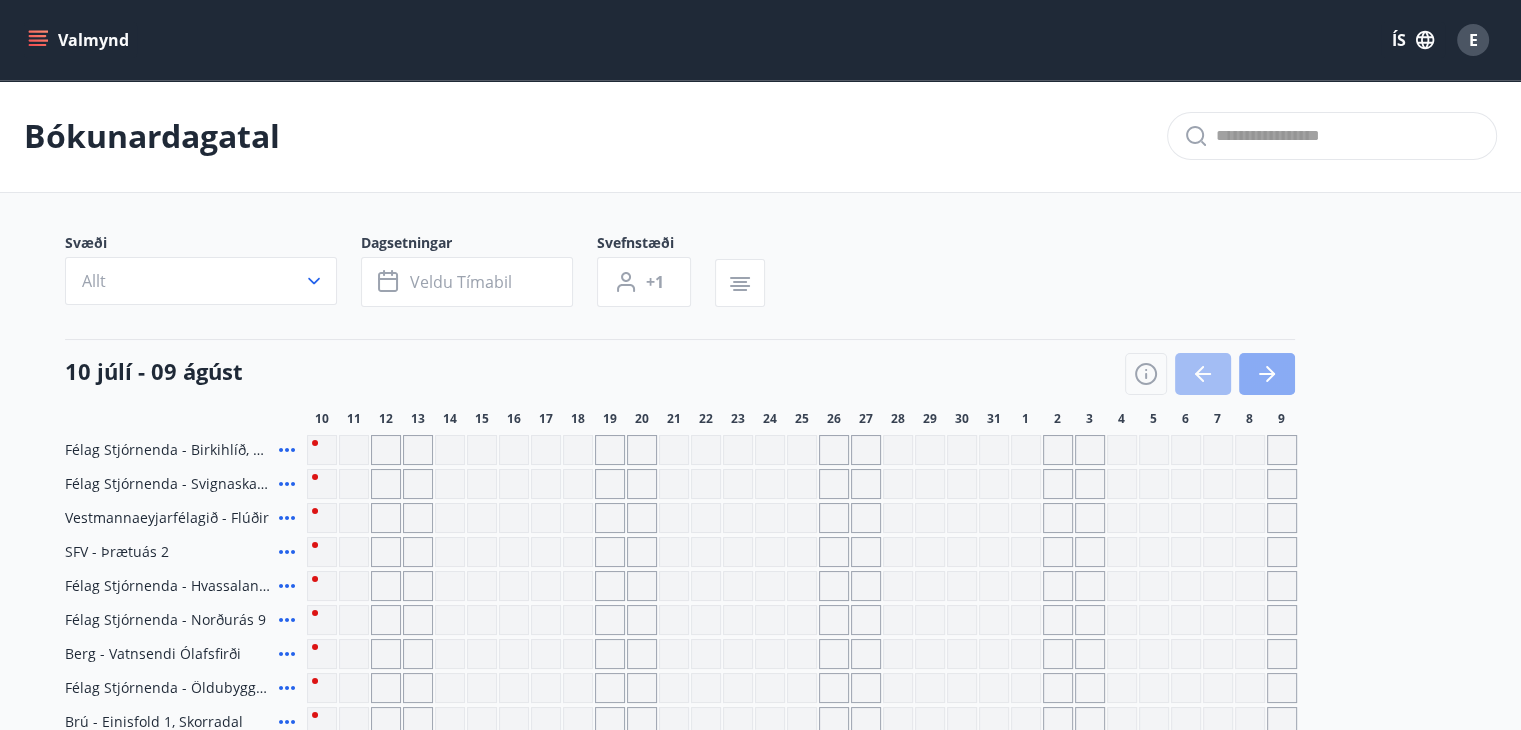 click 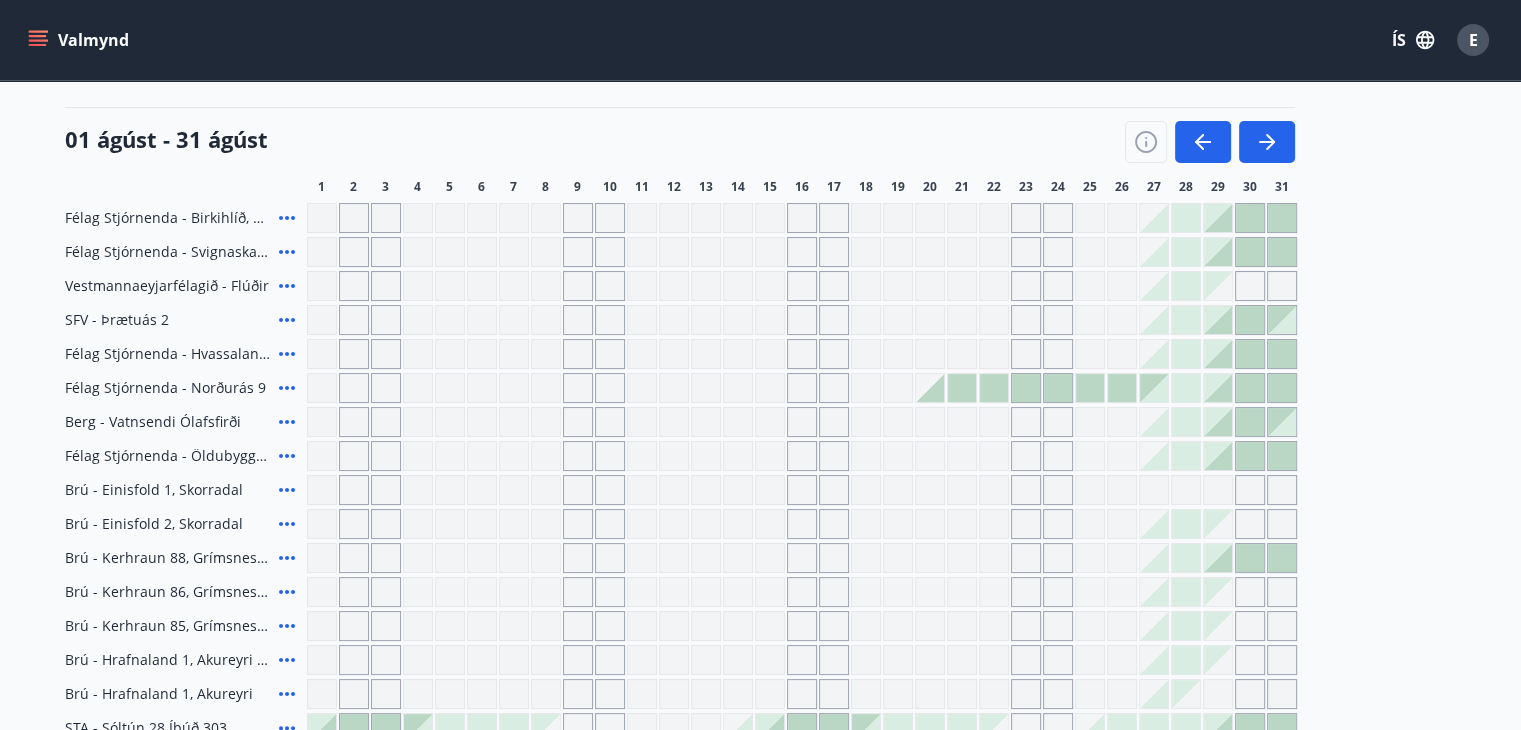 scroll, scrollTop: 0, scrollLeft: 0, axis: both 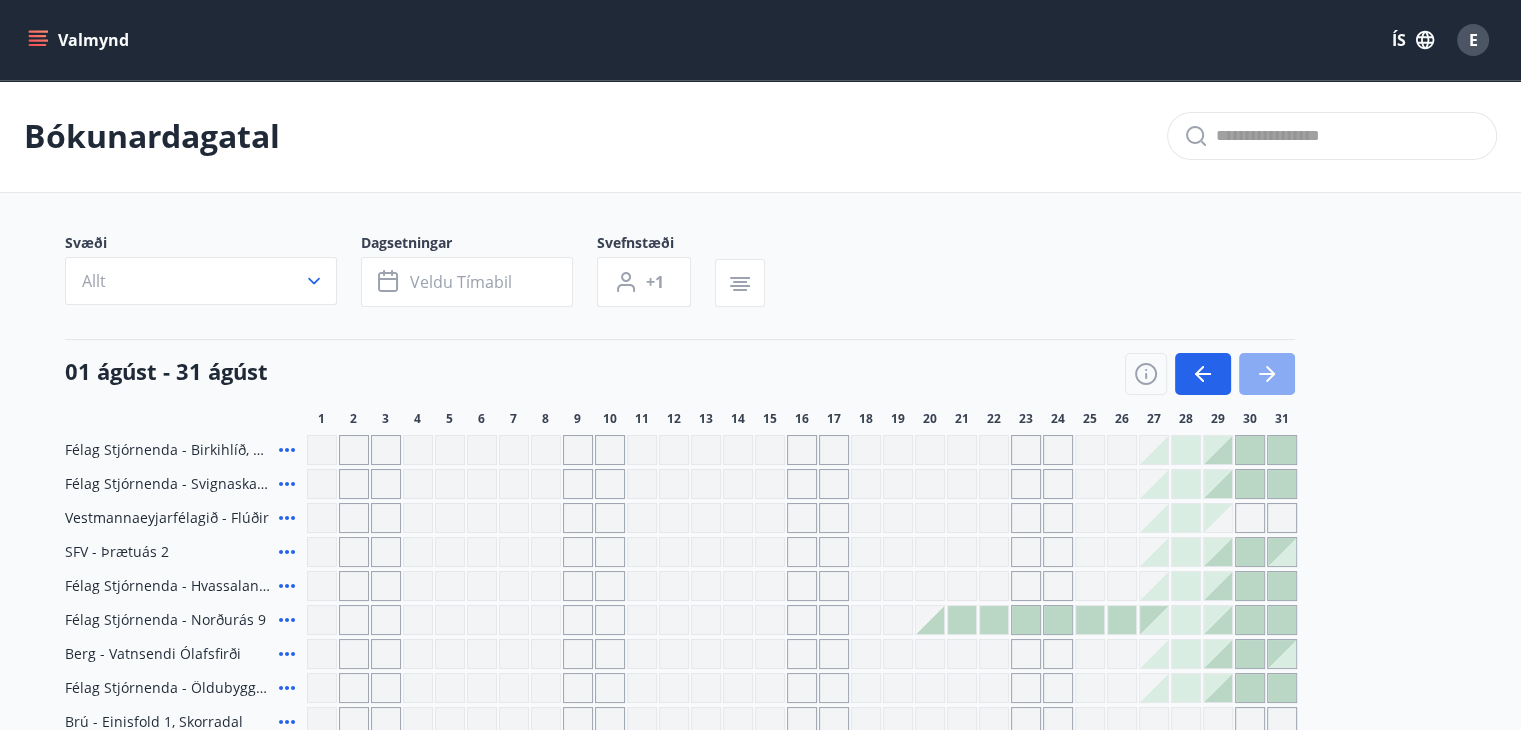 click at bounding box center [1267, 374] 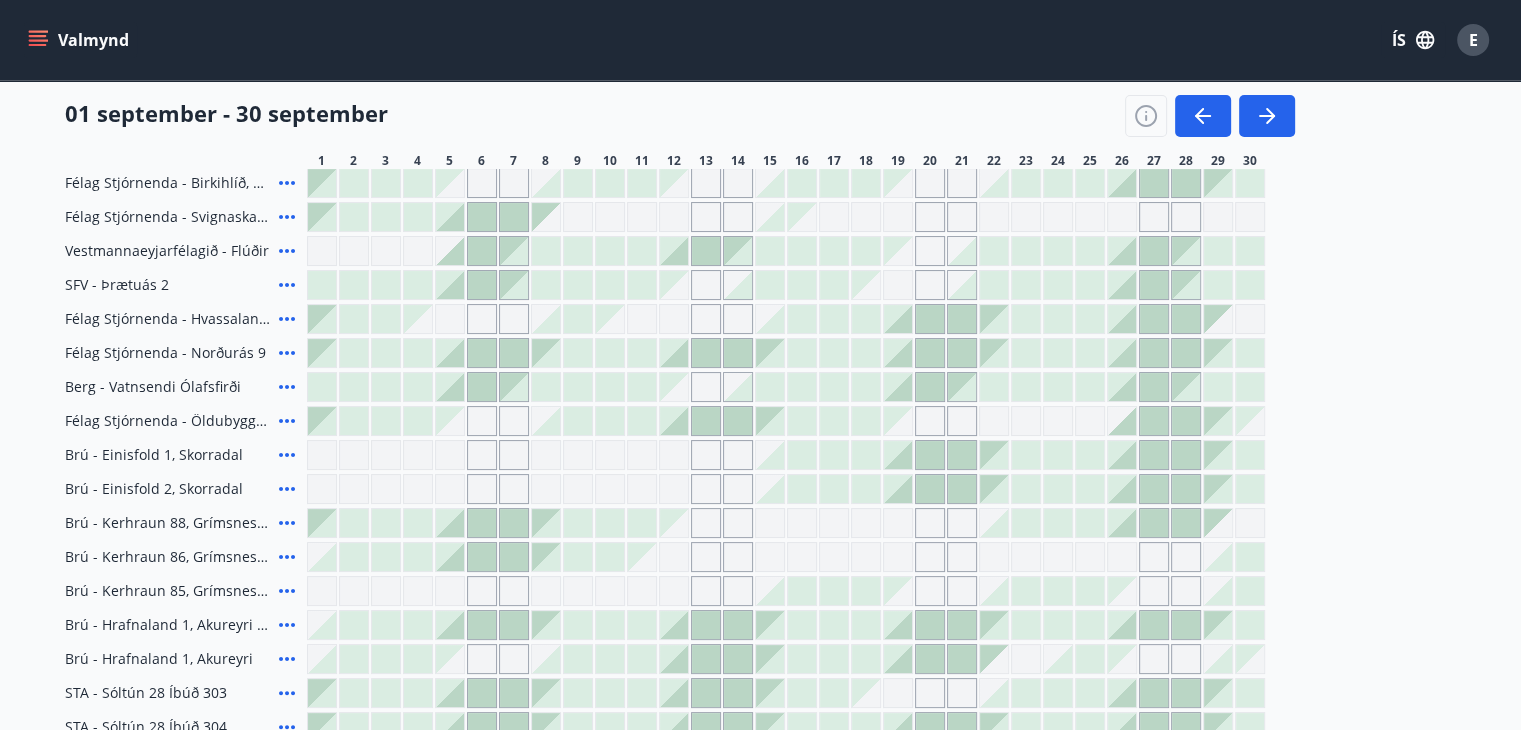 scroll, scrollTop: 0, scrollLeft: 0, axis: both 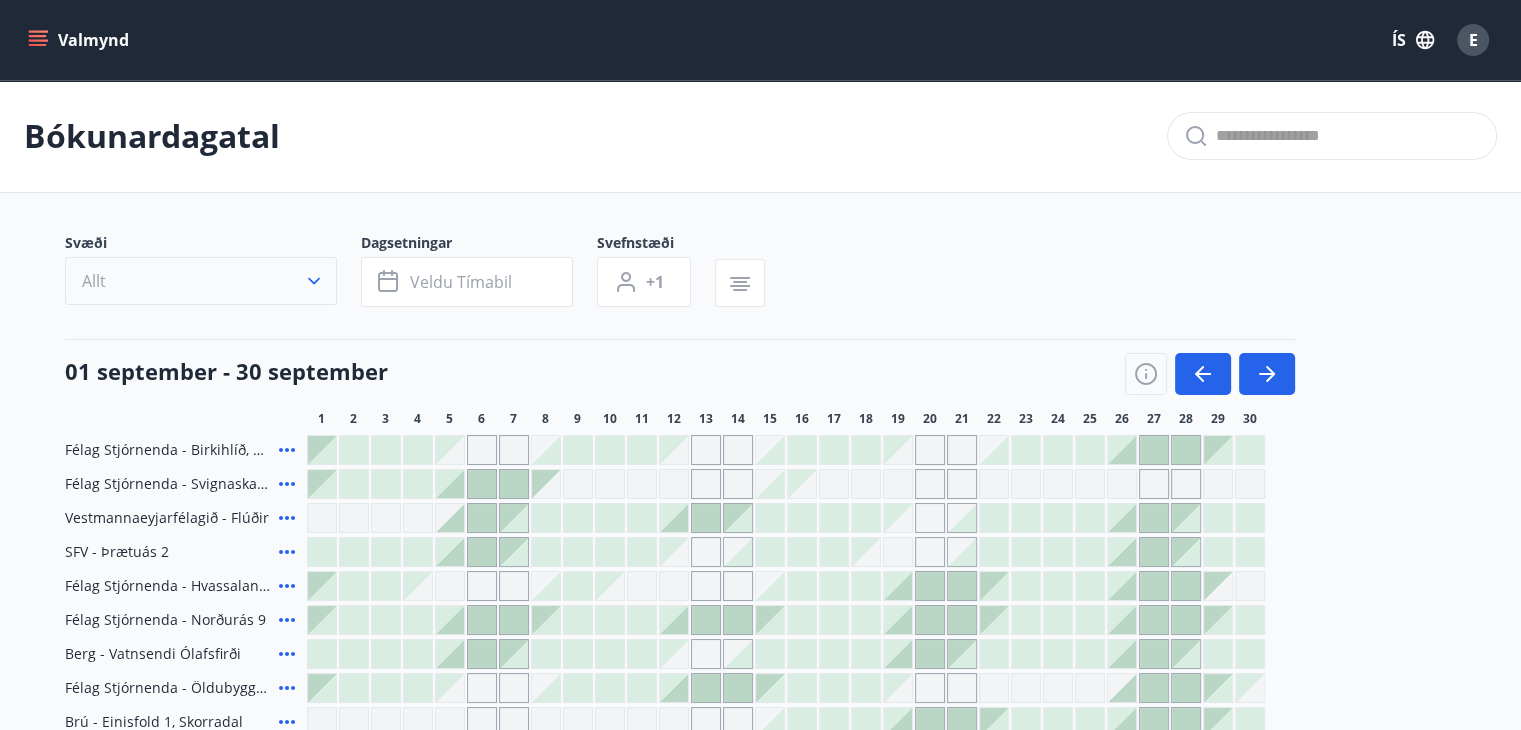click 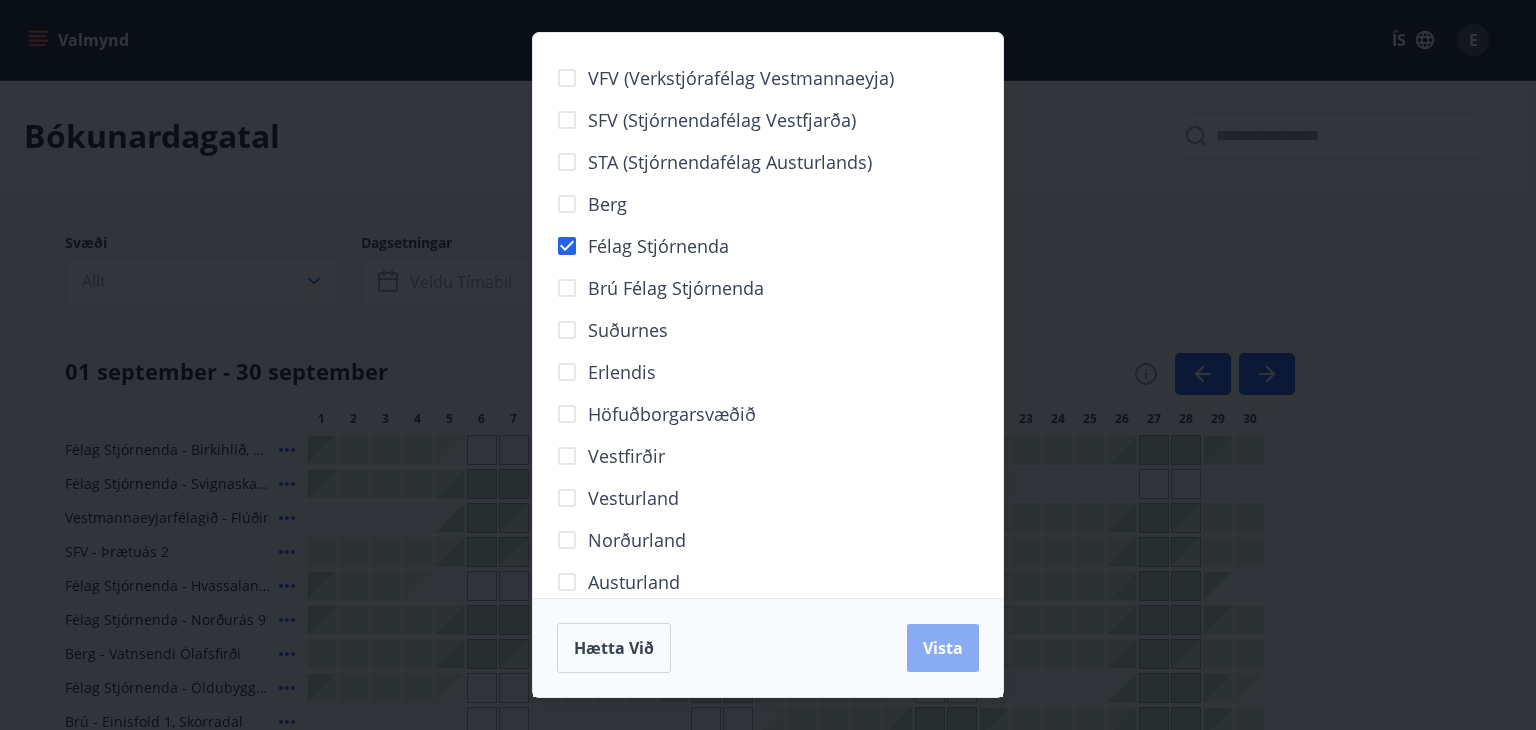 click on "Vista" at bounding box center (943, 648) 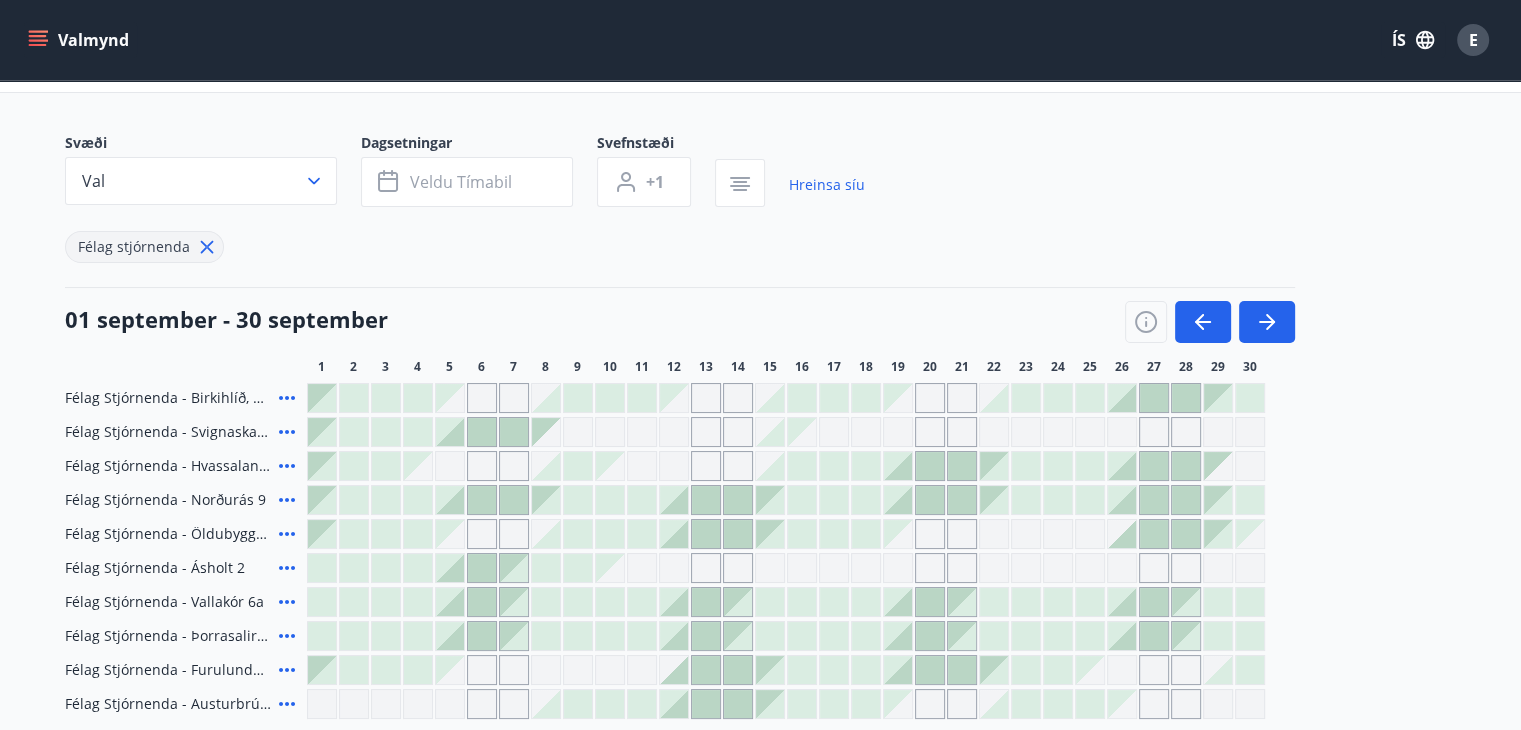 scroll, scrollTop: 200, scrollLeft: 0, axis: vertical 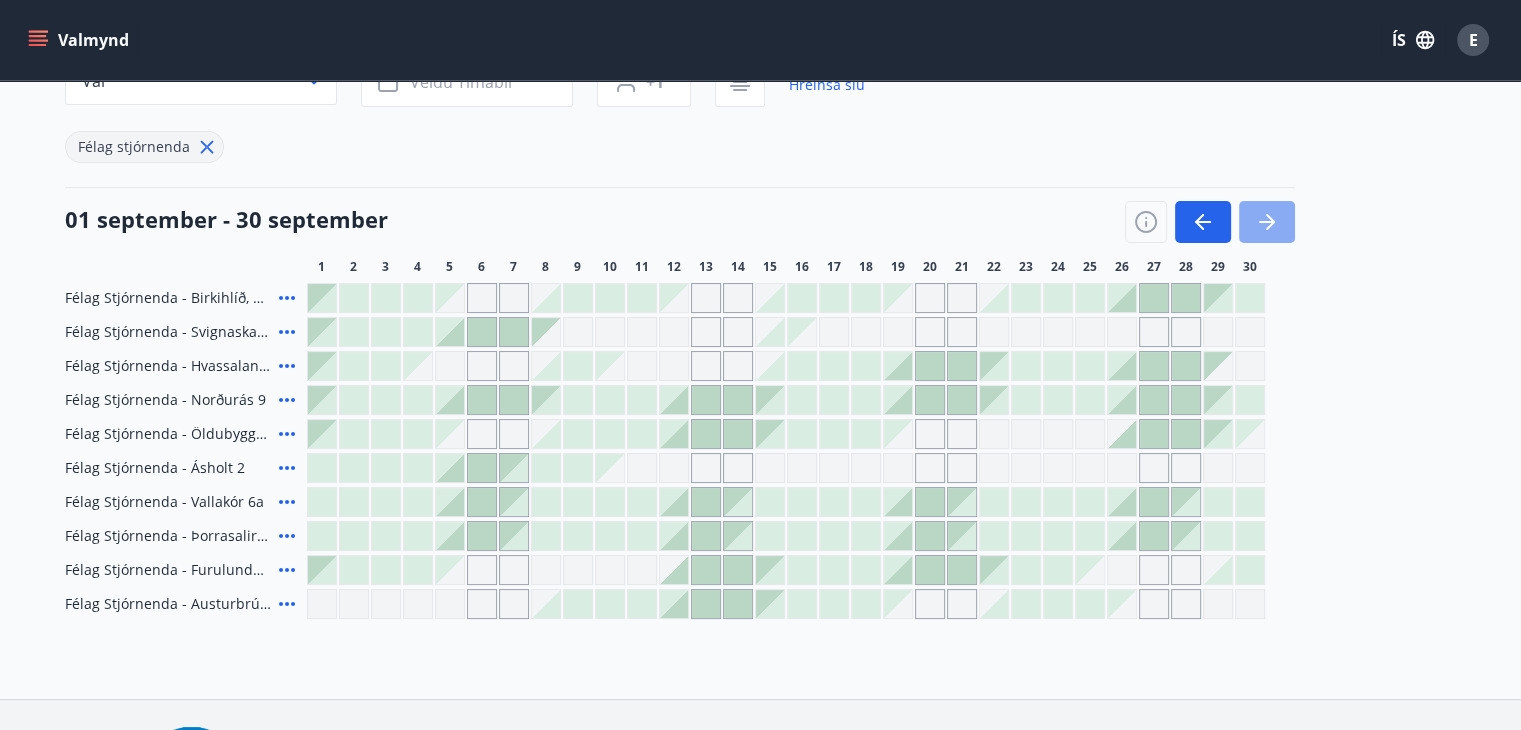 click at bounding box center (1267, 222) 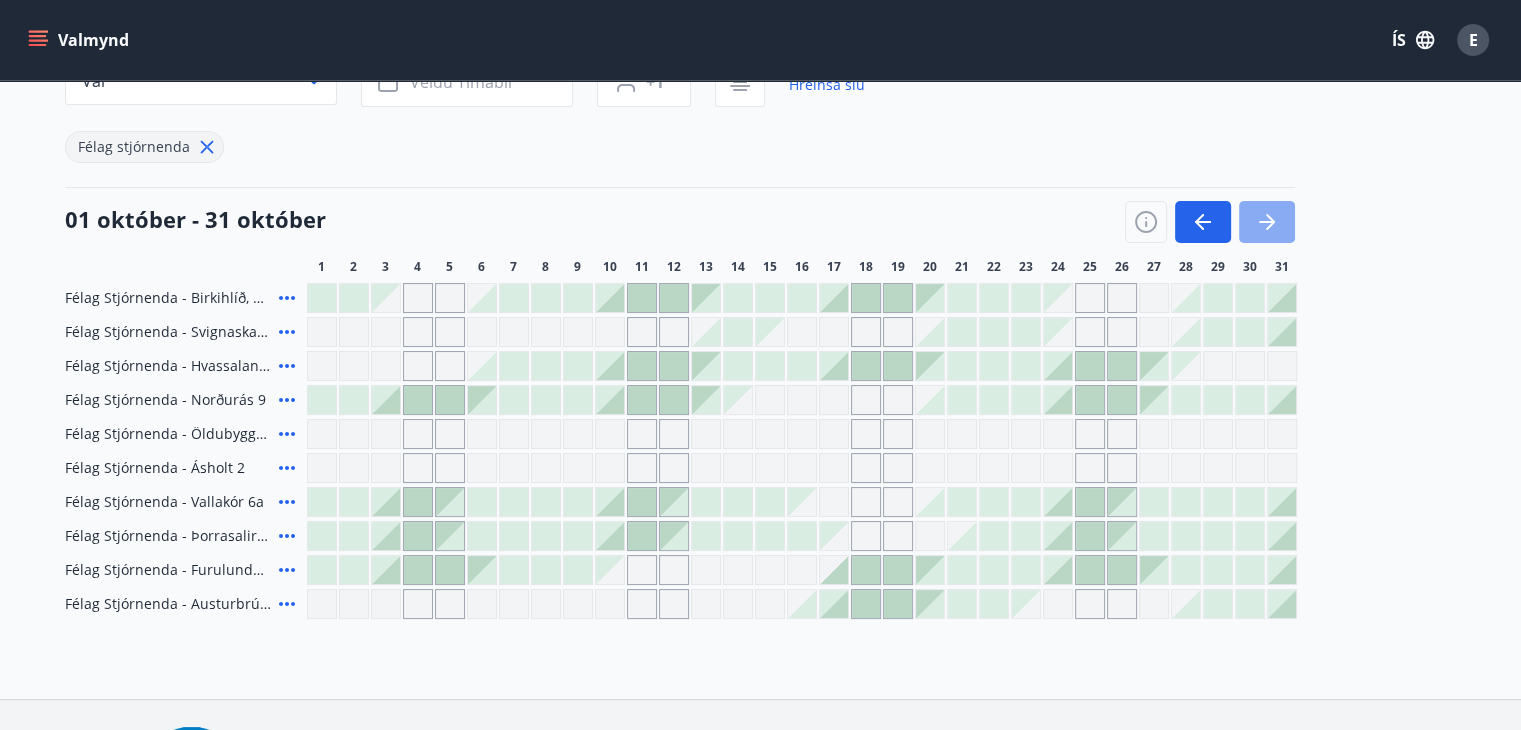 click 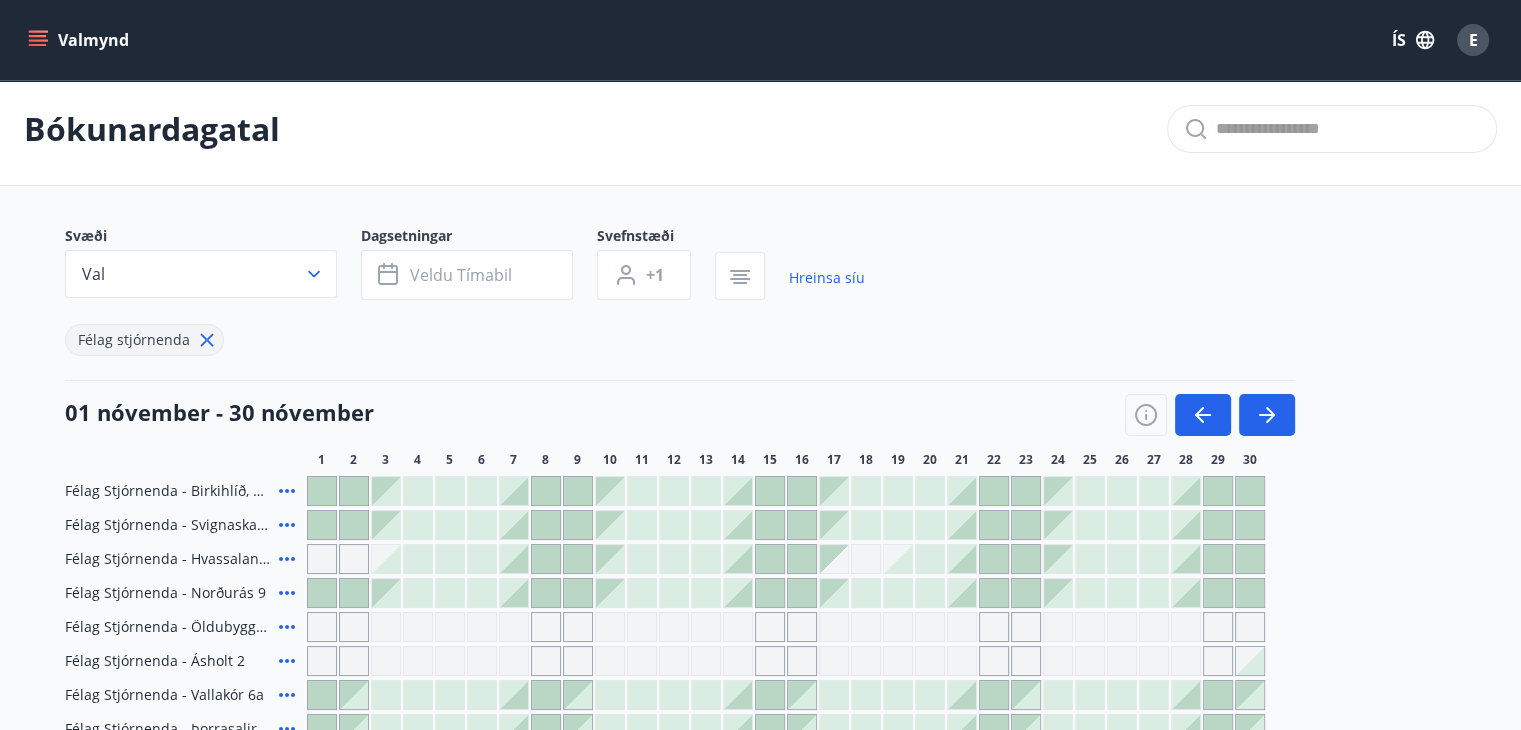 scroll, scrollTop: 0, scrollLeft: 0, axis: both 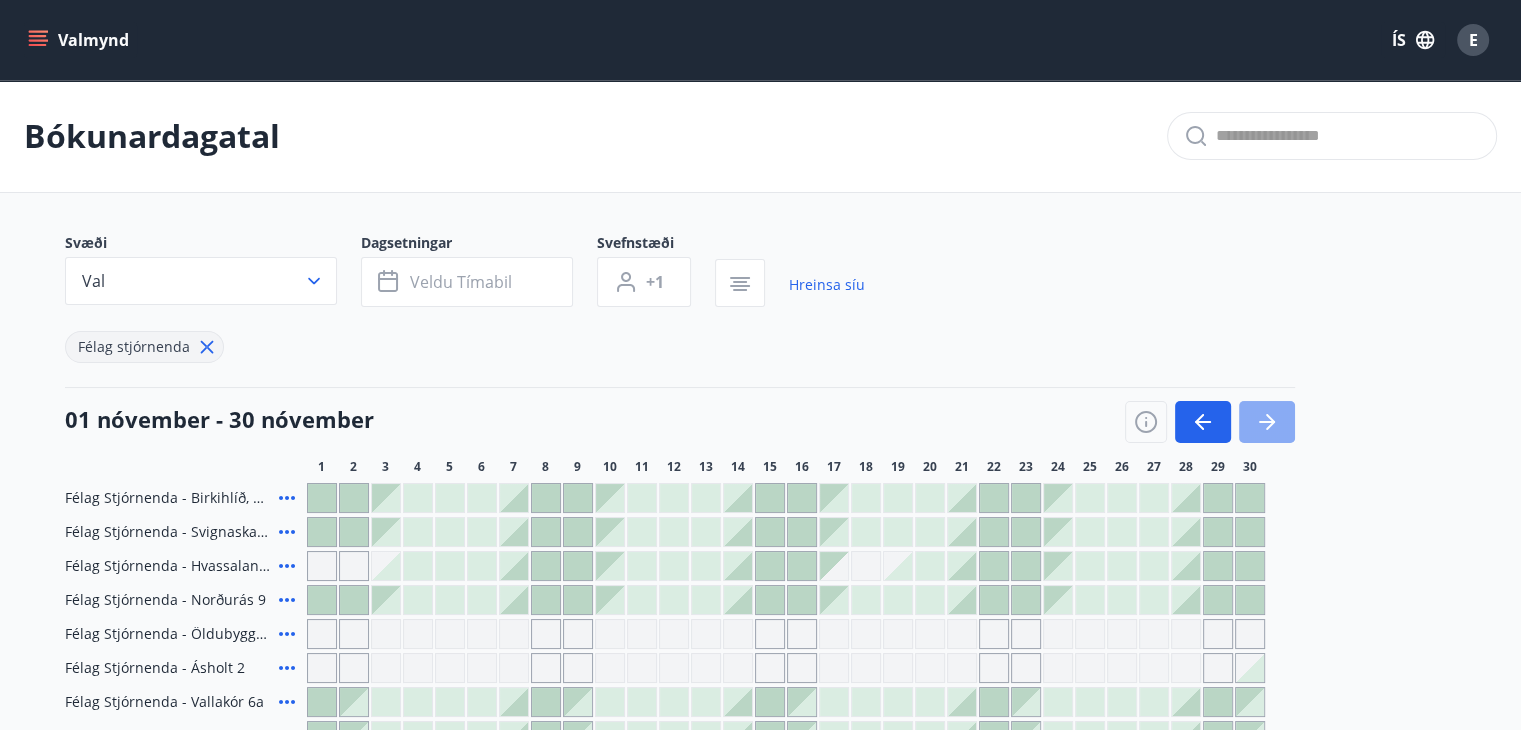 click 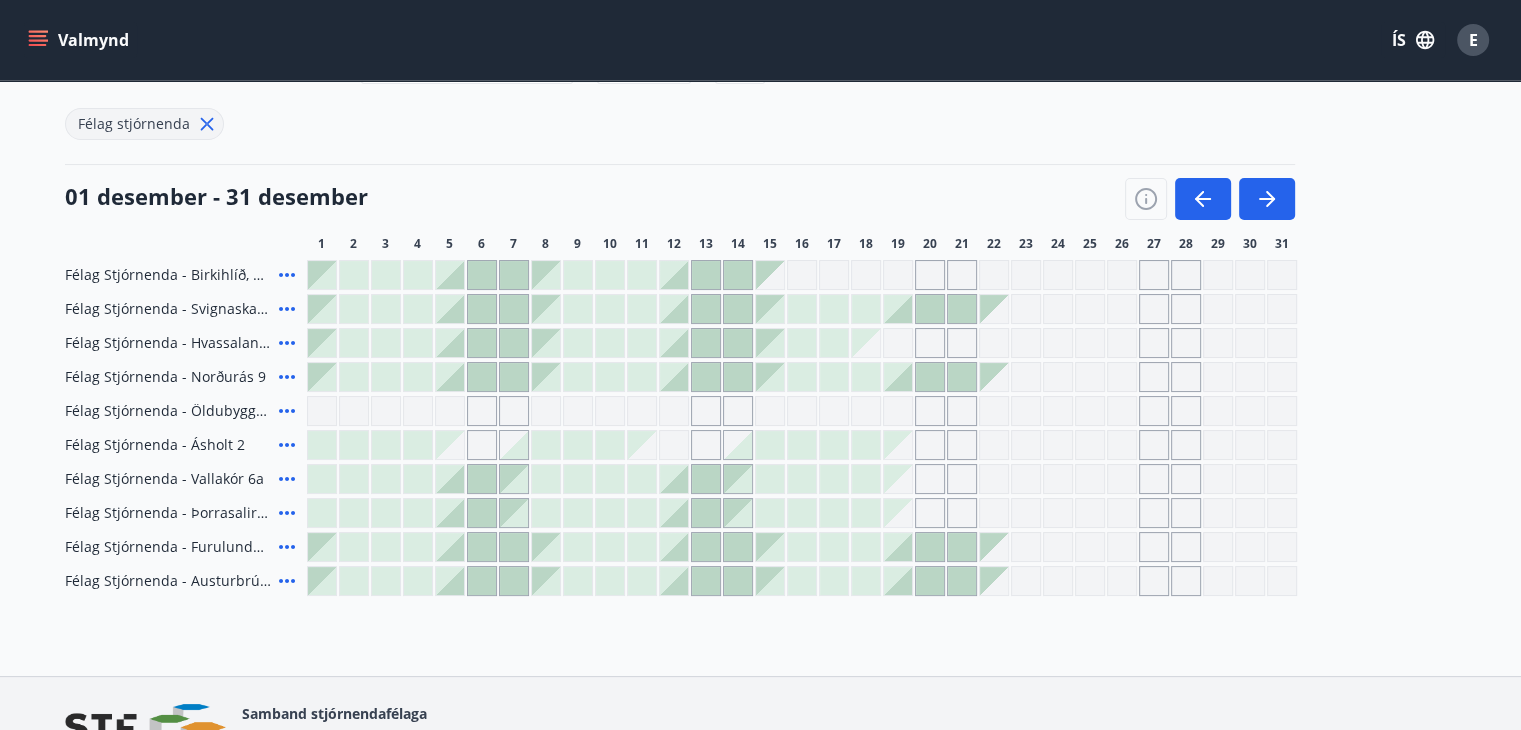 scroll, scrollTop: 136, scrollLeft: 0, axis: vertical 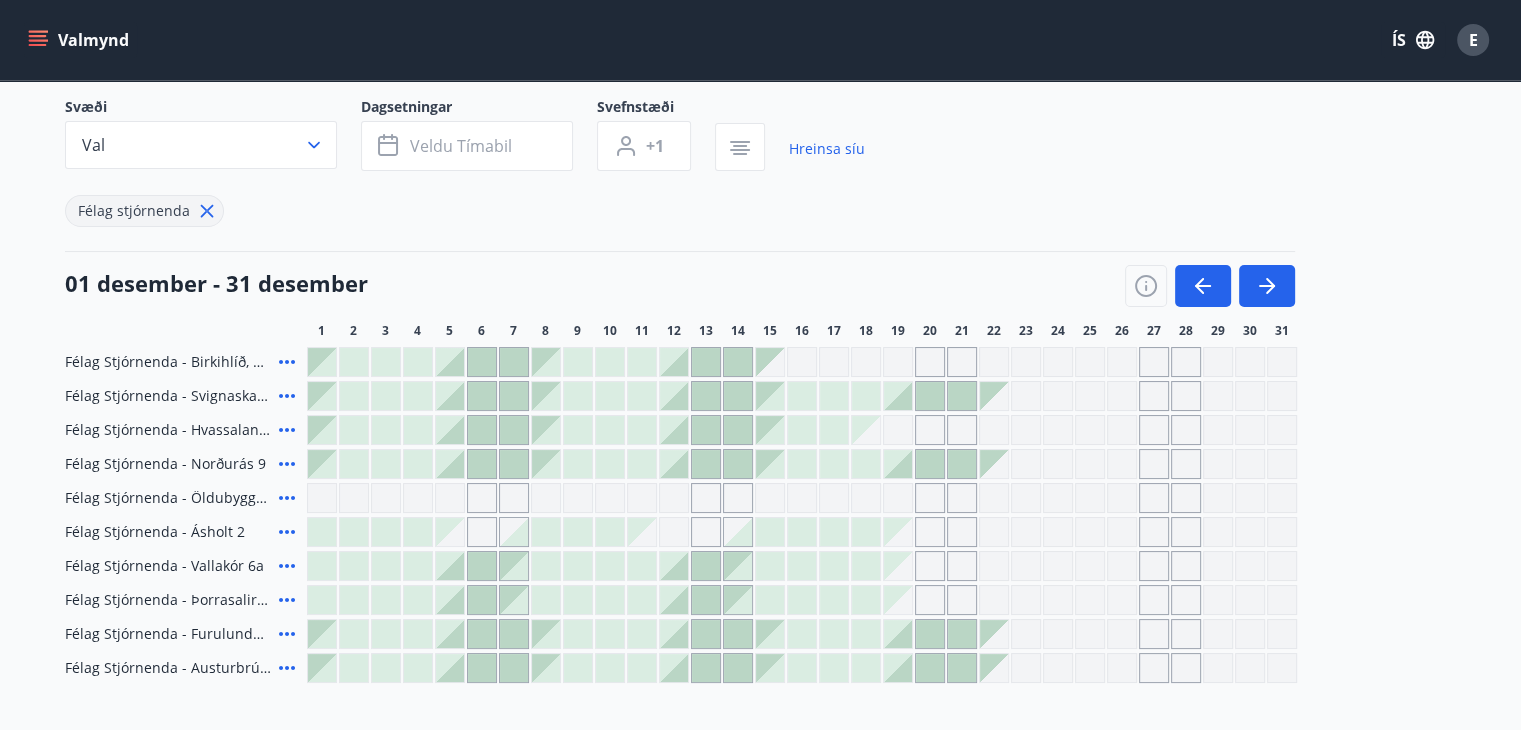 click 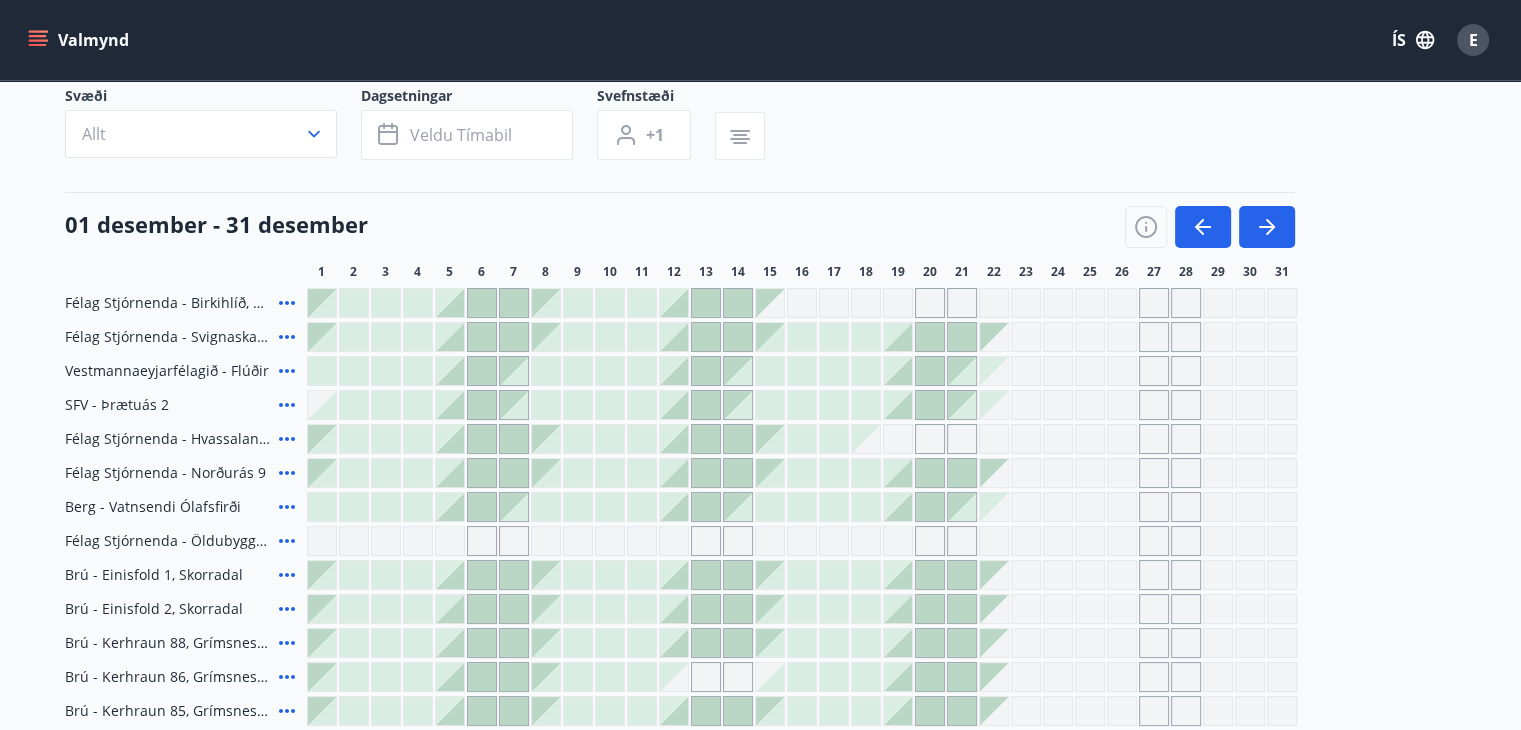 scroll, scrollTop: 0, scrollLeft: 0, axis: both 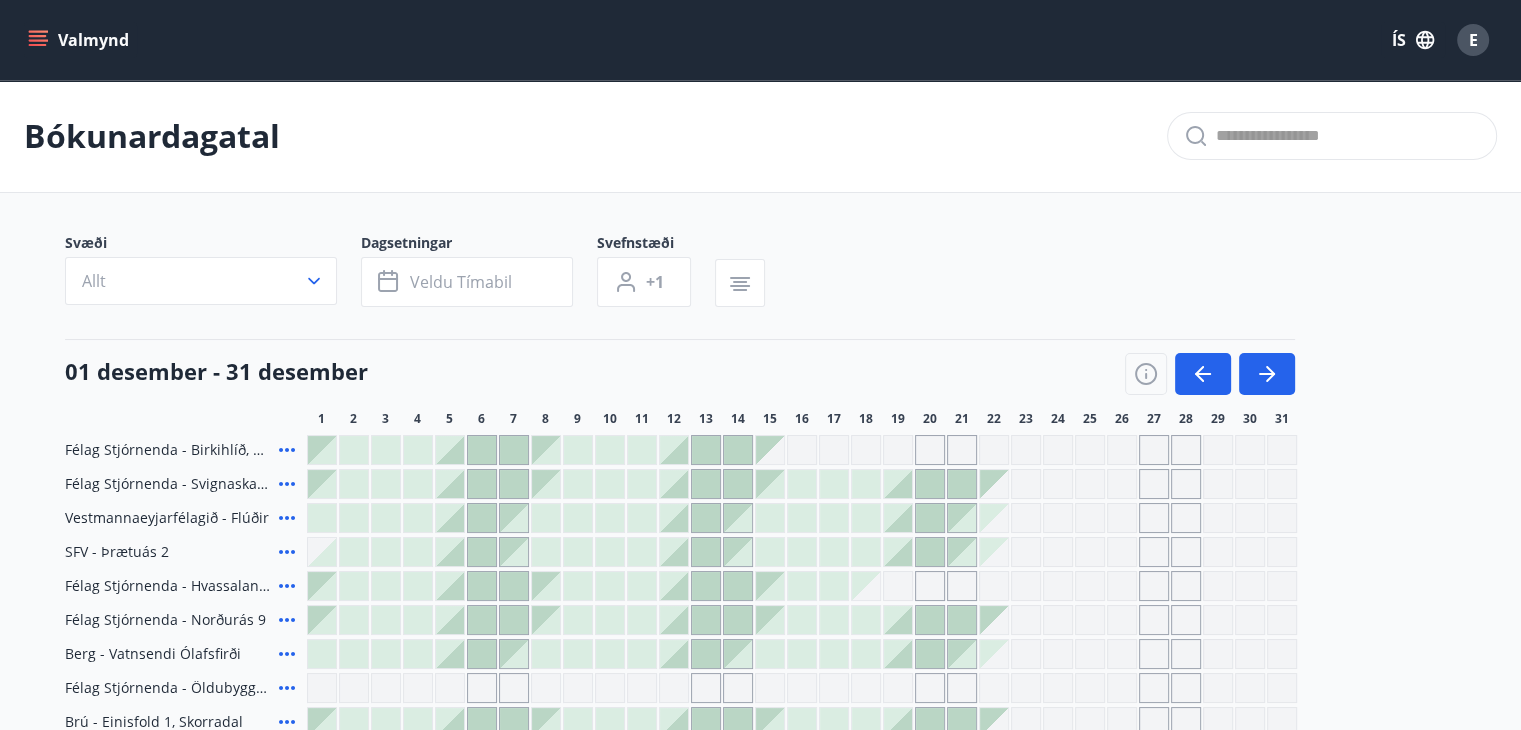 click 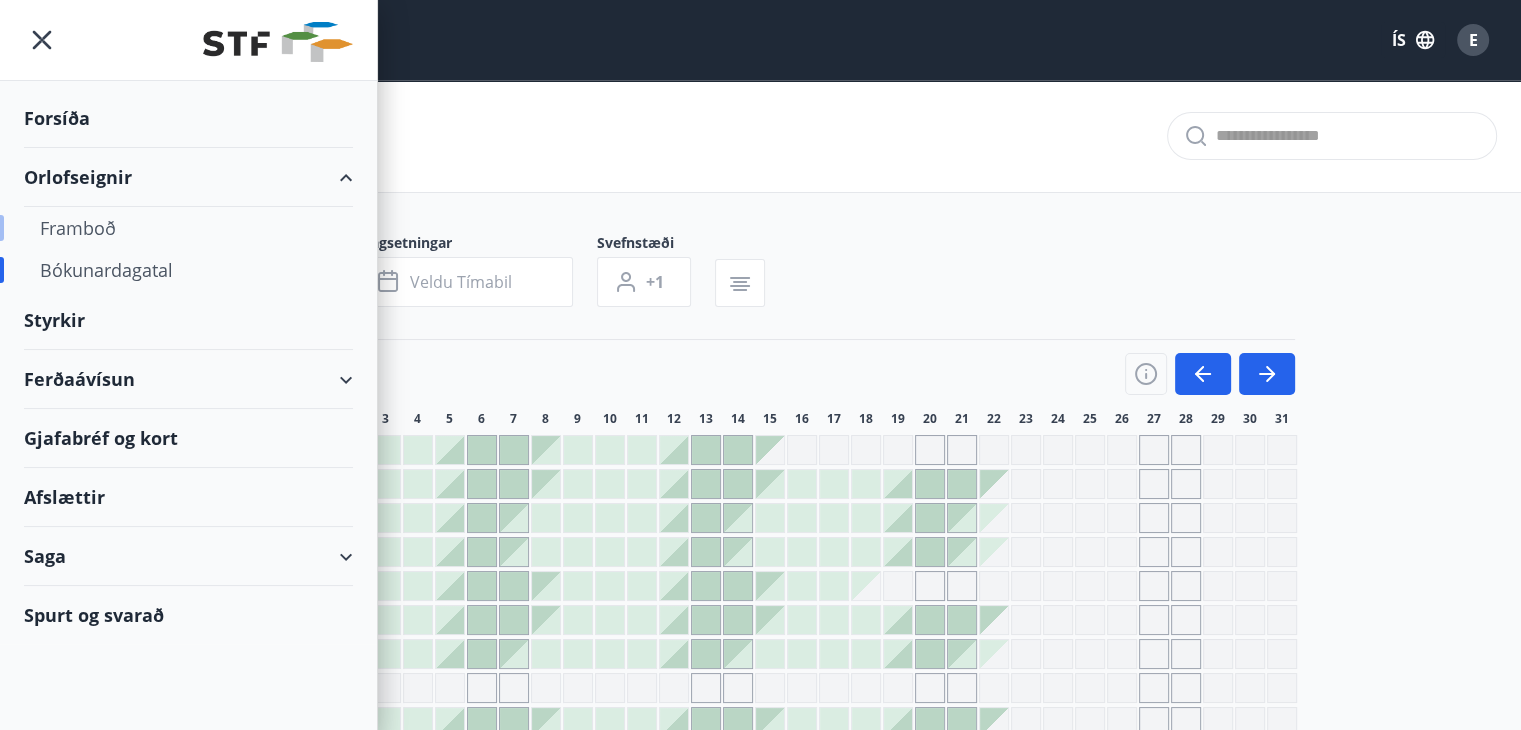 click on "Framboð" at bounding box center [188, 228] 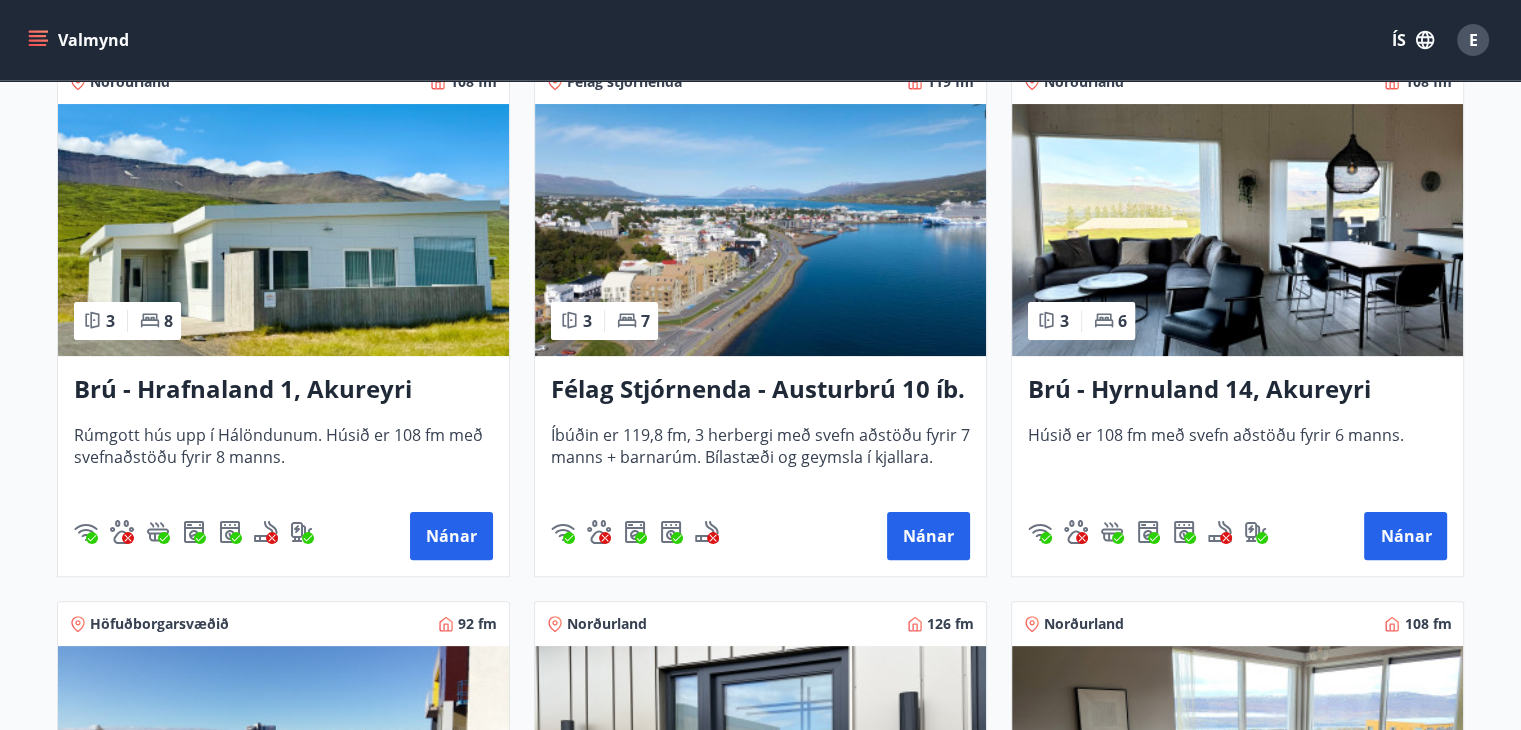 scroll, scrollTop: 0, scrollLeft: 0, axis: both 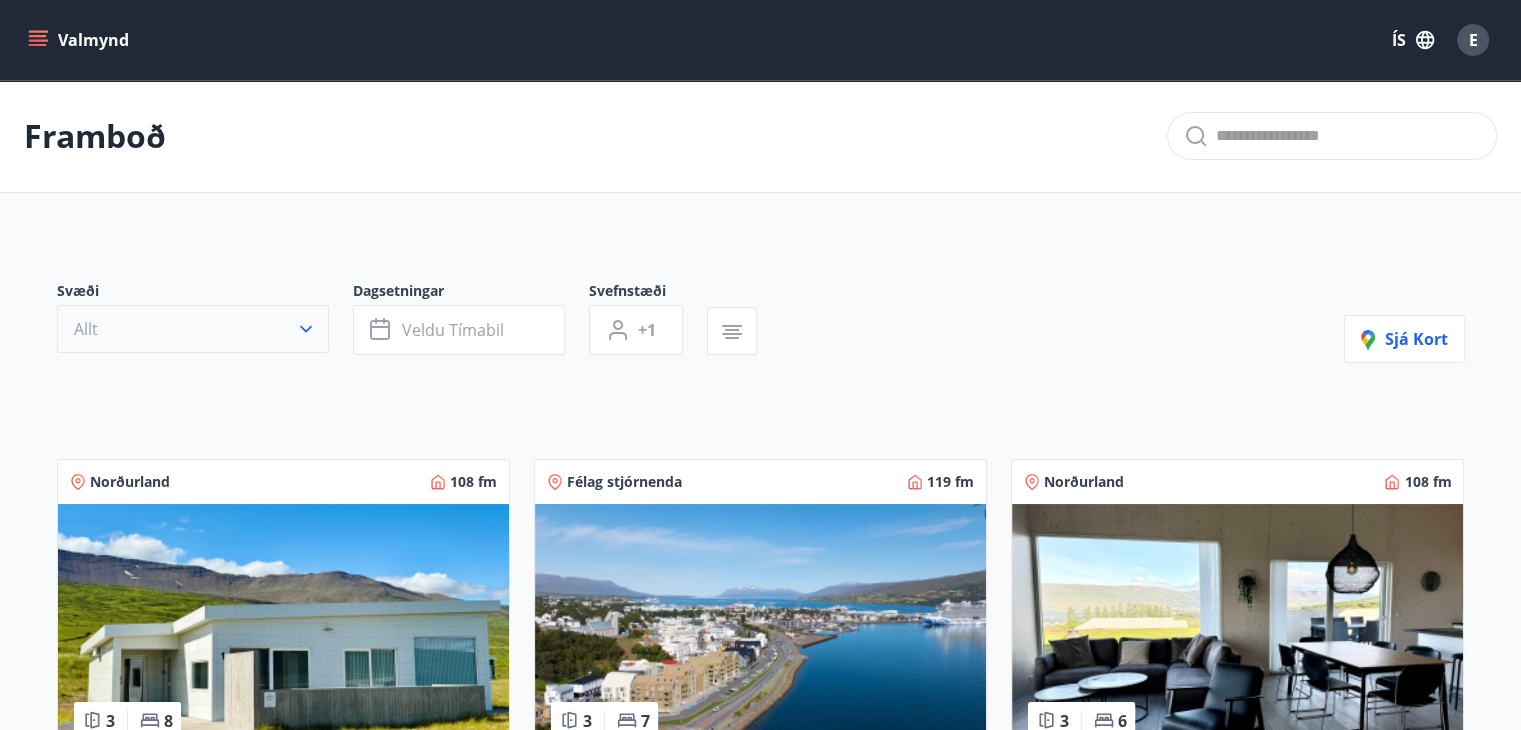 click 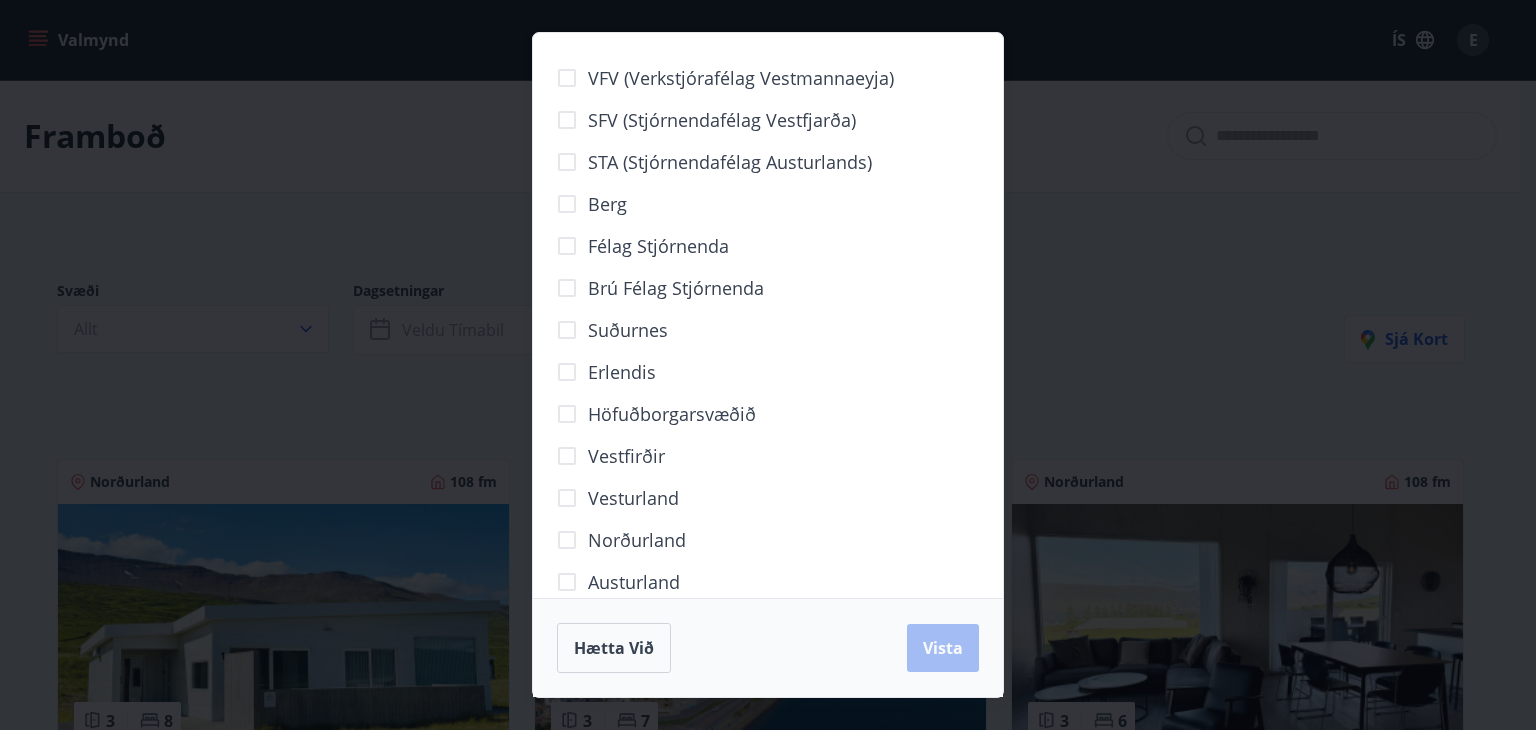 click on "Suðurnes" at bounding box center [628, 330] 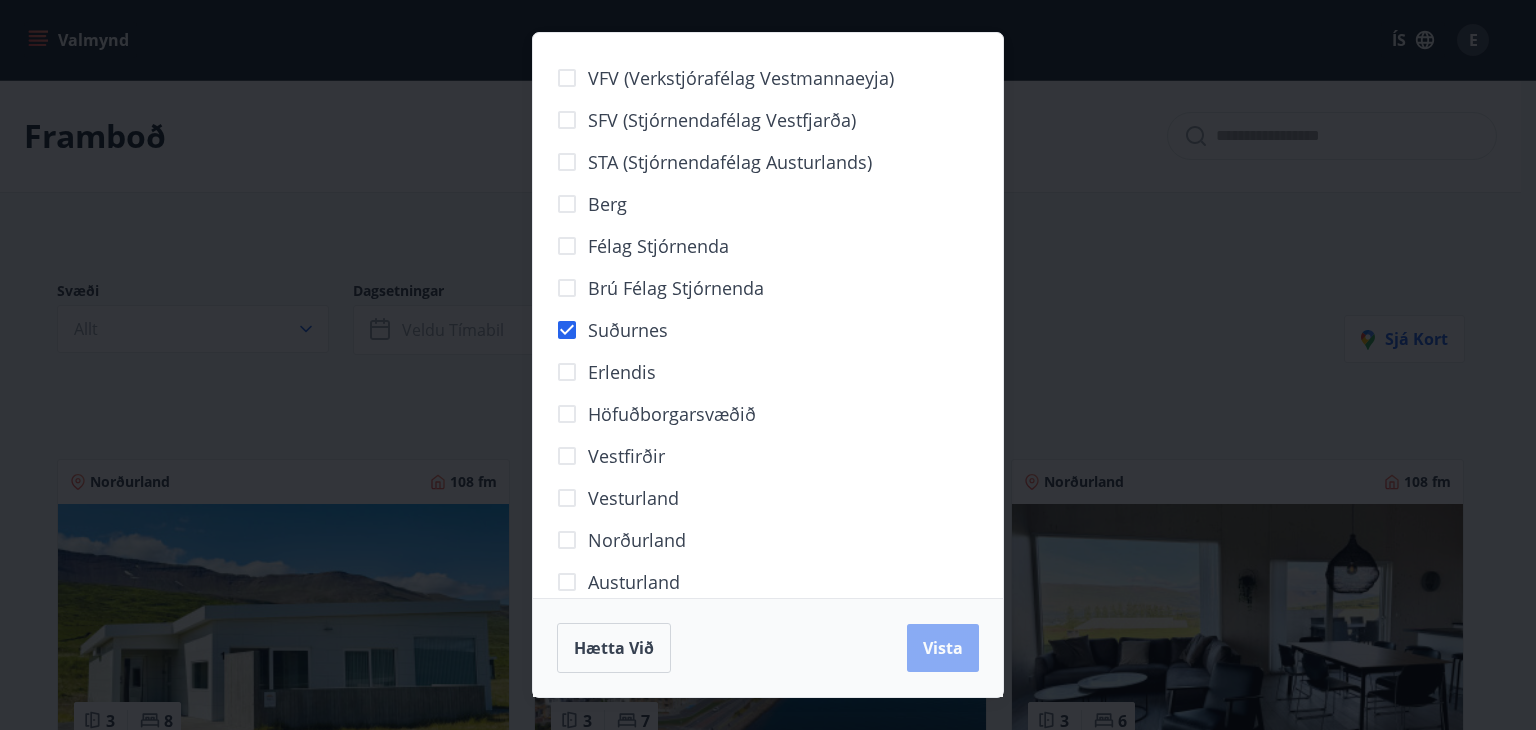 click on "Vista" at bounding box center [943, 648] 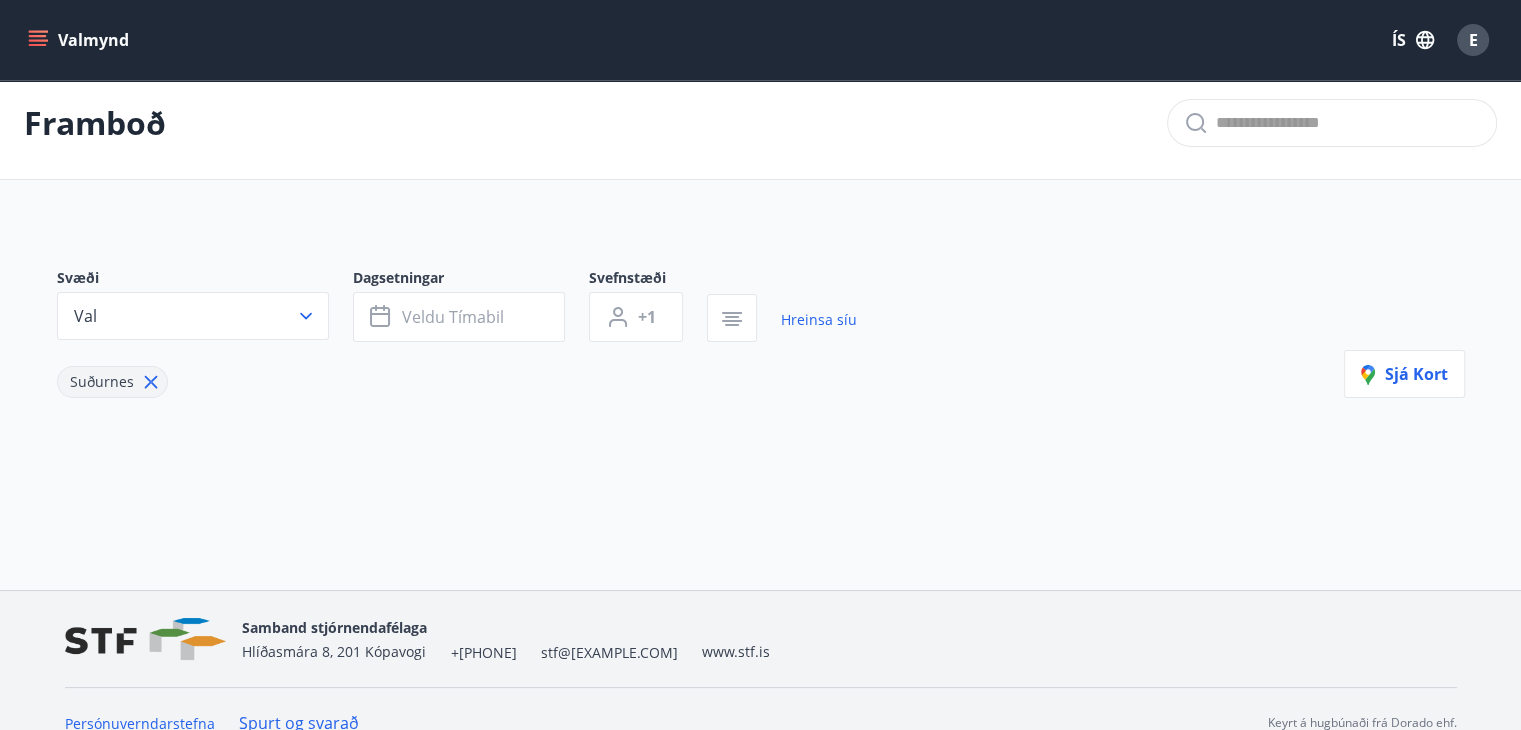 scroll, scrollTop: 0, scrollLeft: 0, axis: both 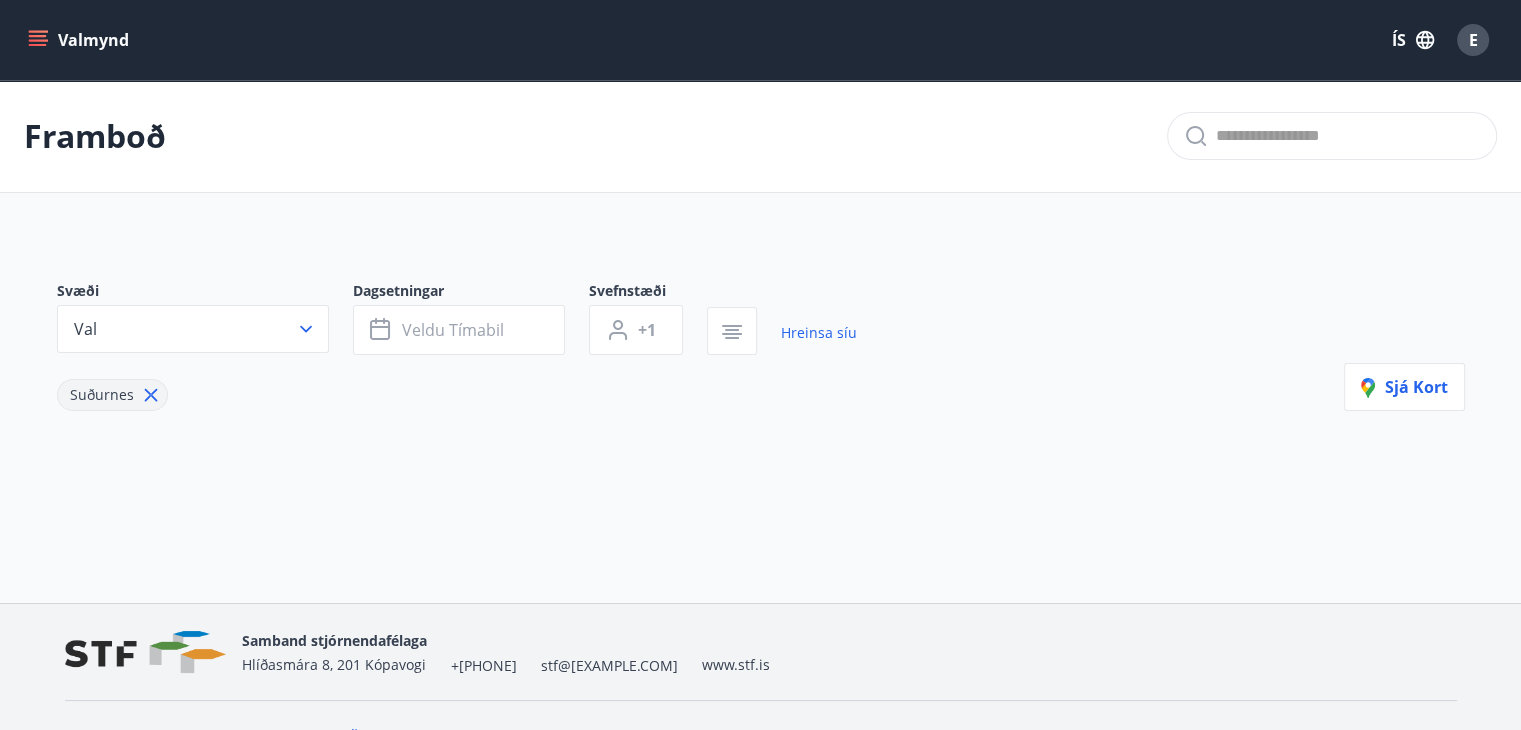 click 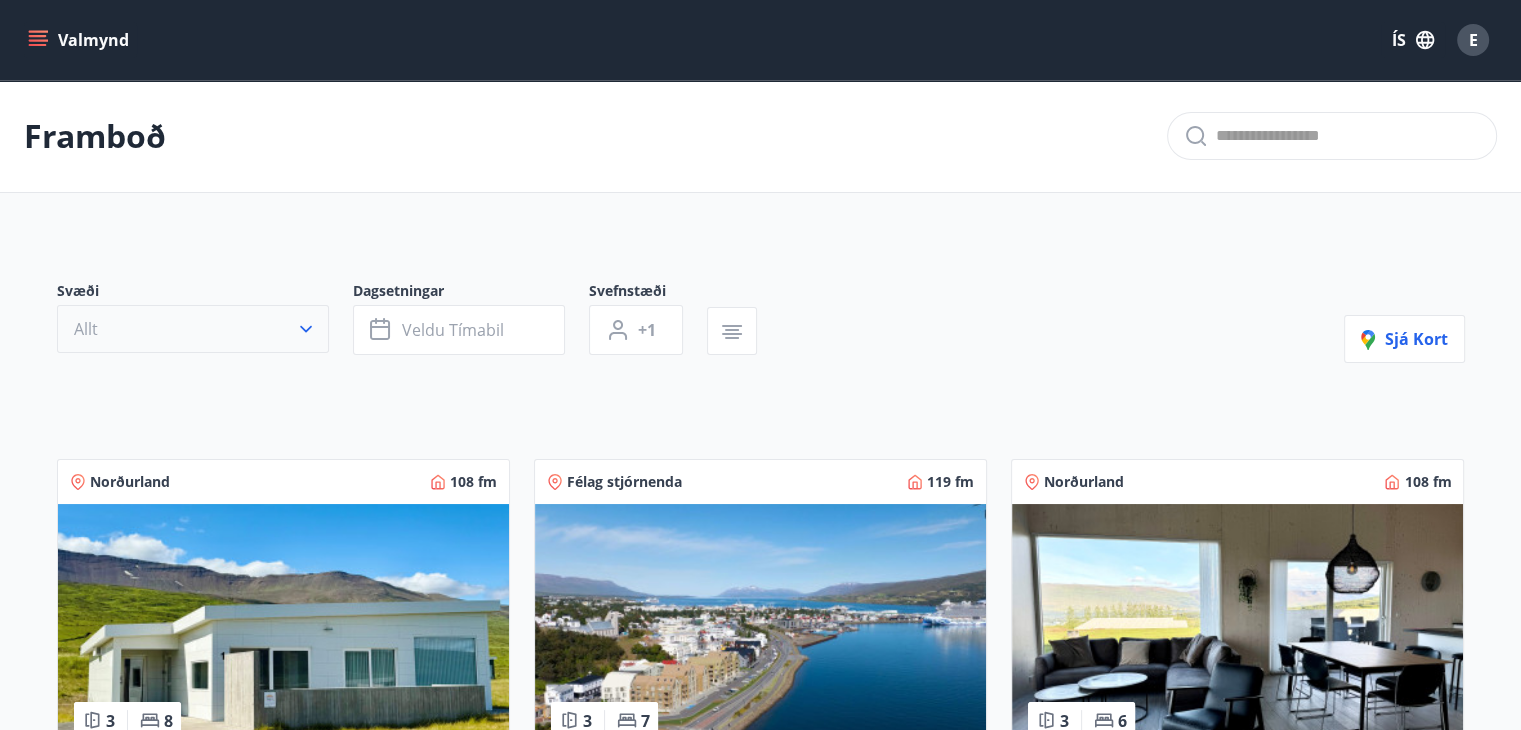 click 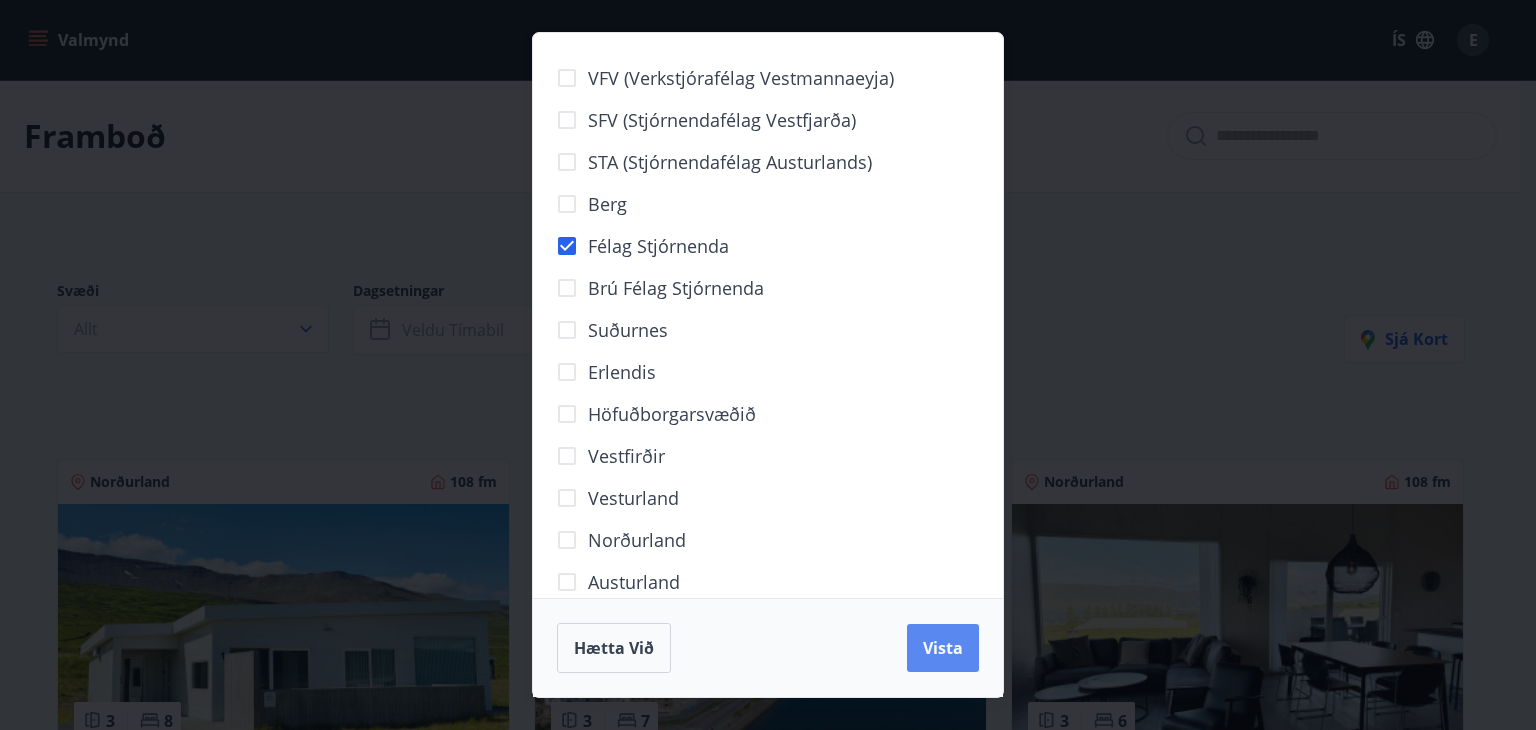 click on "Vista" at bounding box center (943, 648) 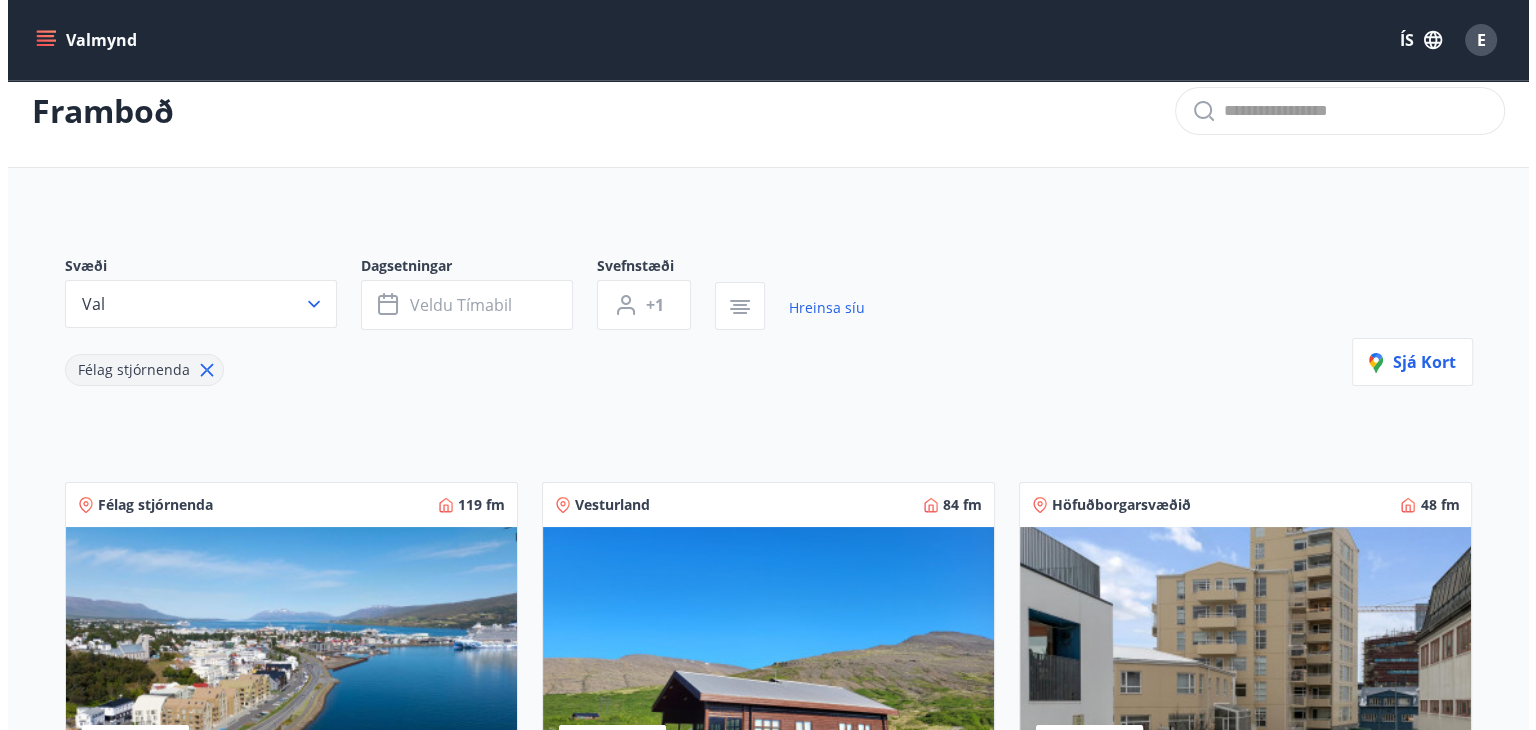 scroll, scrollTop: 0, scrollLeft: 0, axis: both 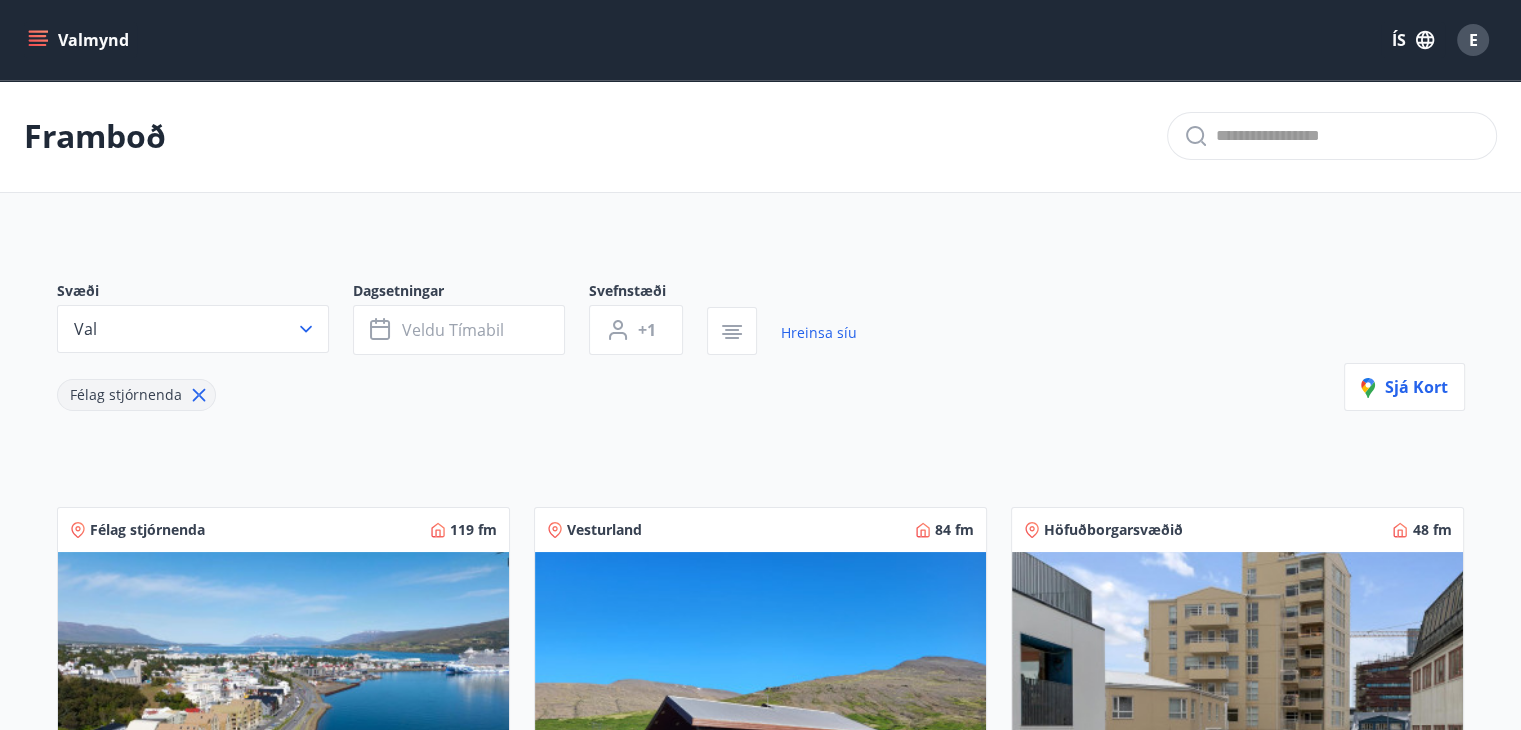 click on "E" at bounding box center [1473, 40] 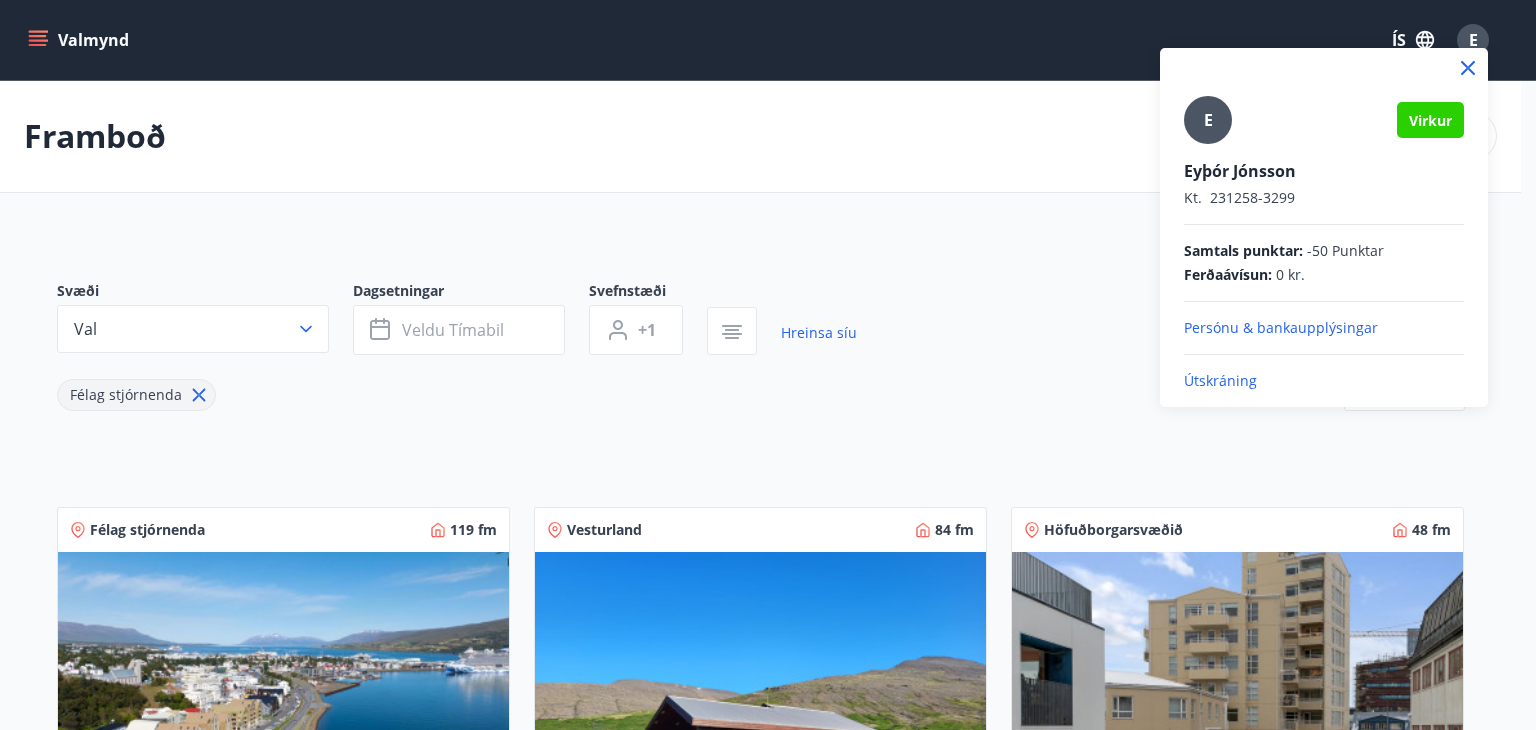 click on "Útskráning" at bounding box center [1324, 381] 